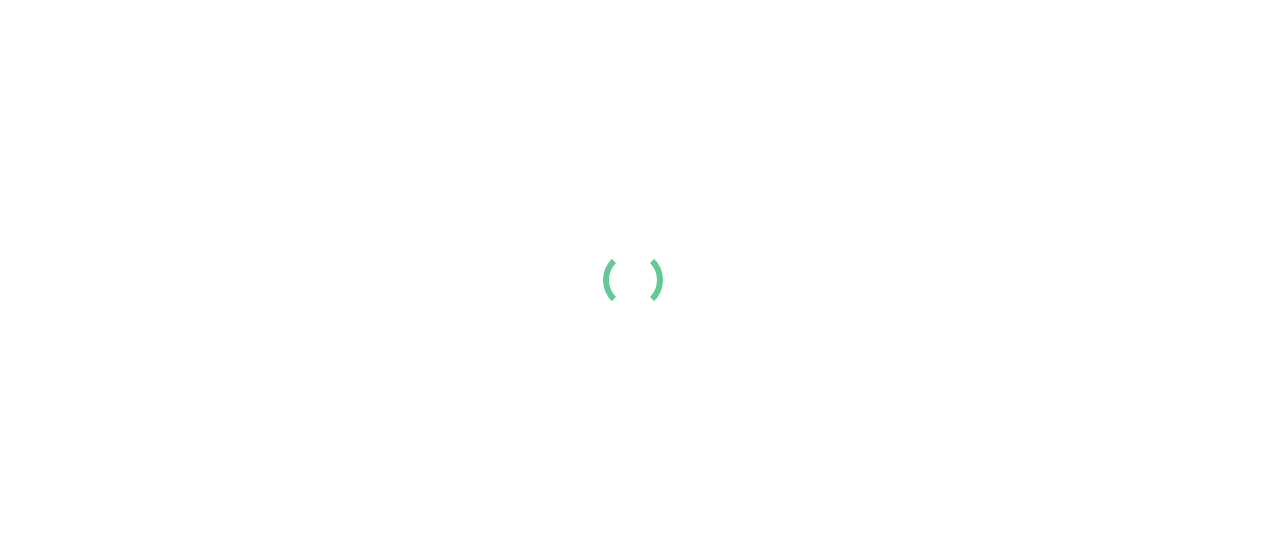 scroll, scrollTop: 0, scrollLeft: 0, axis: both 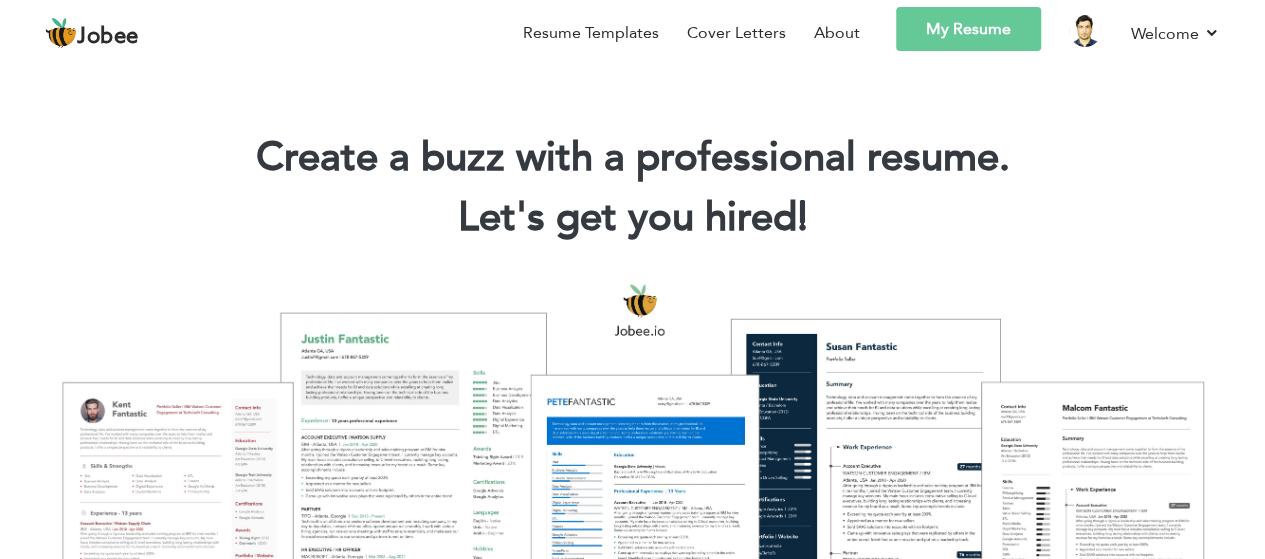 click on "My Resume" at bounding box center (968, 29) 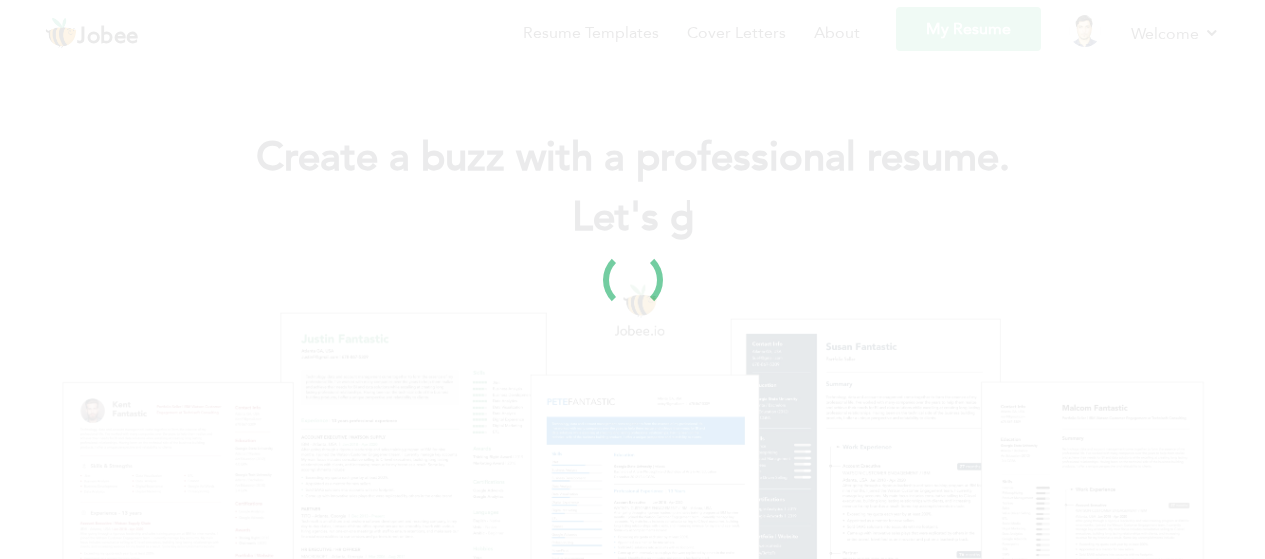 scroll, scrollTop: 0, scrollLeft: 0, axis: both 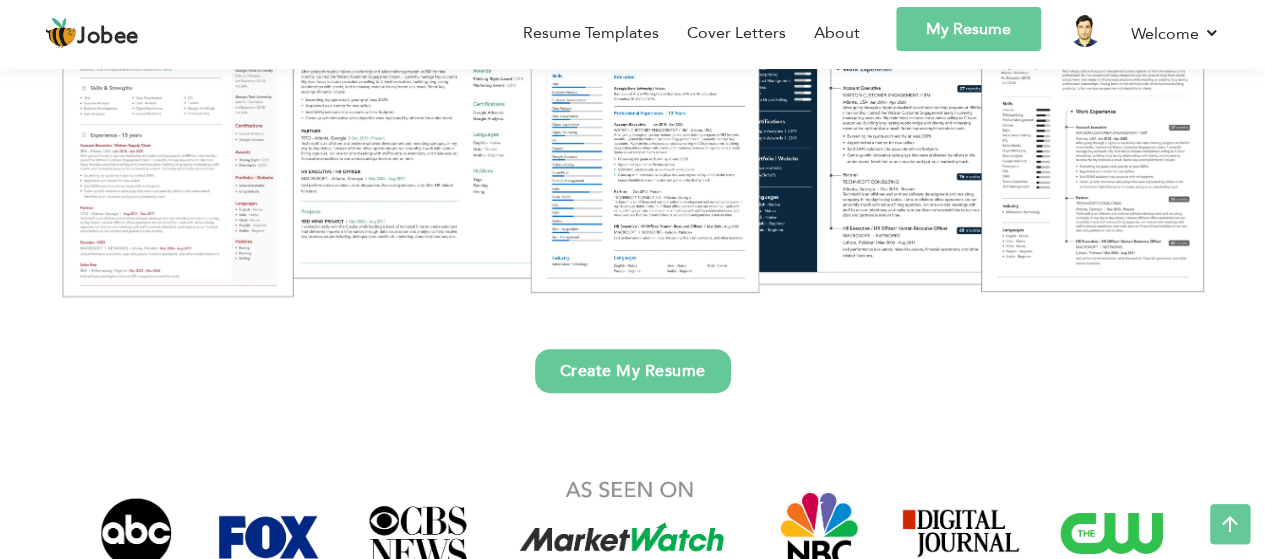 click on "Create My Resume" at bounding box center (633, 371) 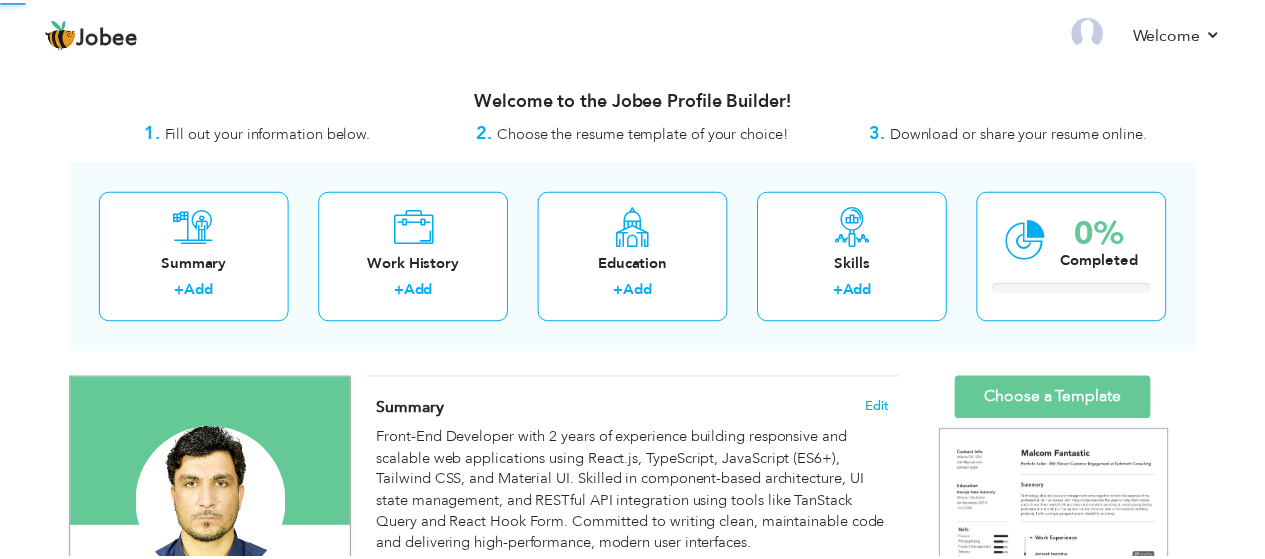 scroll, scrollTop: 0, scrollLeft: 0, axis: both 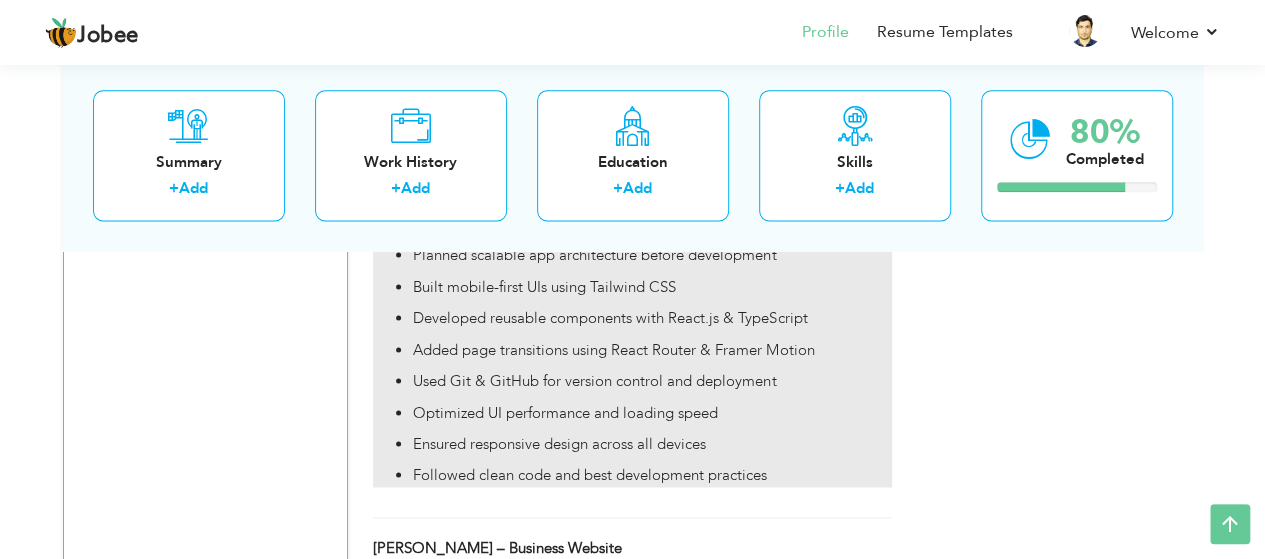 click on "Planned scalable app architecture before development
Built mobile-first UIs using Tailwind CSS
Developed reusable components with React.js & TypeScript
Added page transitions using React Router & Framer Motion
Used Git & GitHub for version control and deployment
Optimized UI performance and loading speed
Ensured responsive design across all devices
Followed clean code and best development practices" at bounding box center [632, 365] 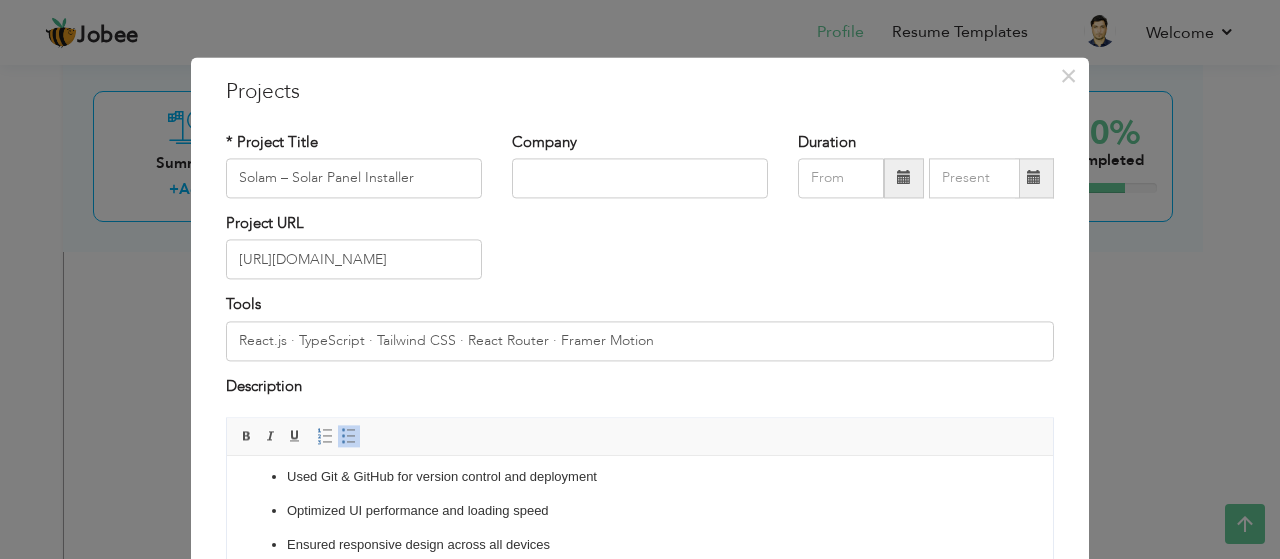 scroll, scrollTop: 147, scrollLeft: 0, axis: vertical 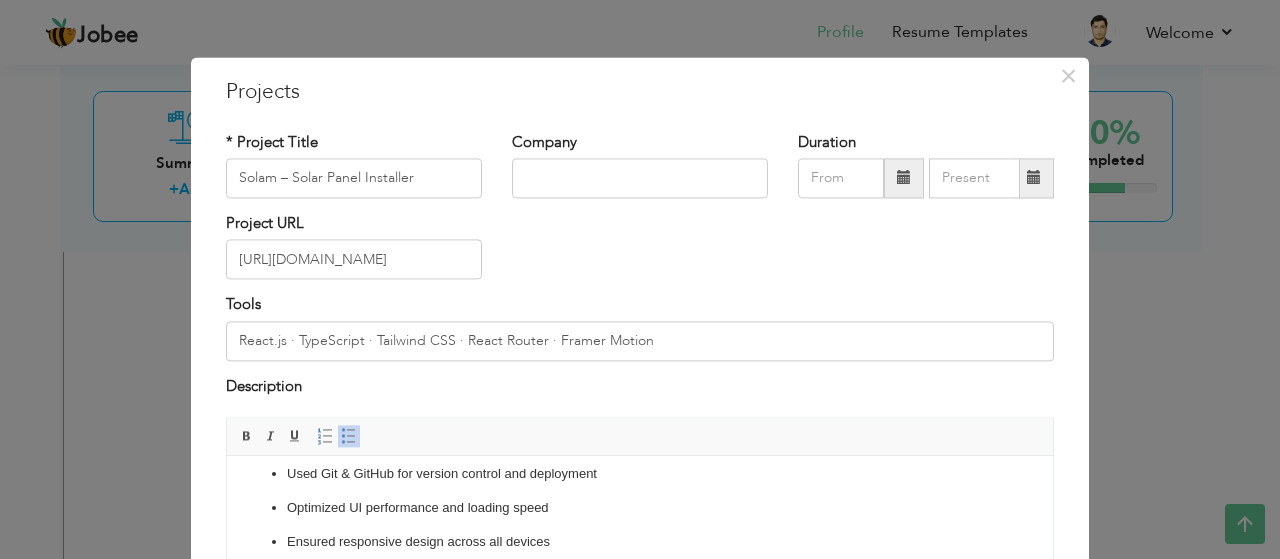 click on "Ensured responsive design across all devices" at bounding box center [640, 542] 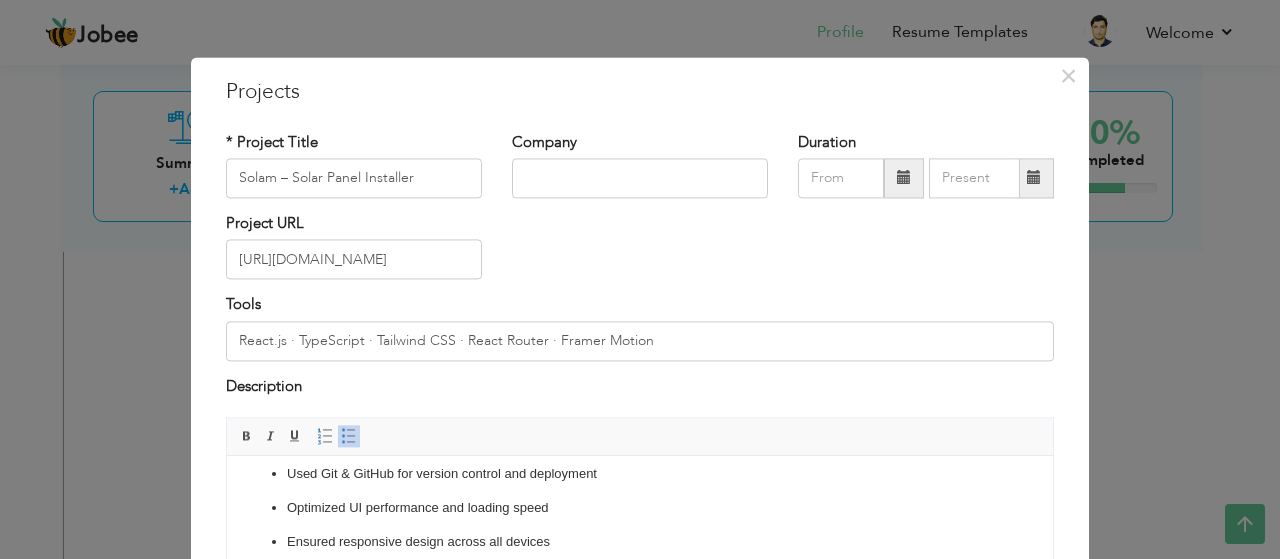 click on "Ensured responsive design across all devices" at bounding box center [640, 542] 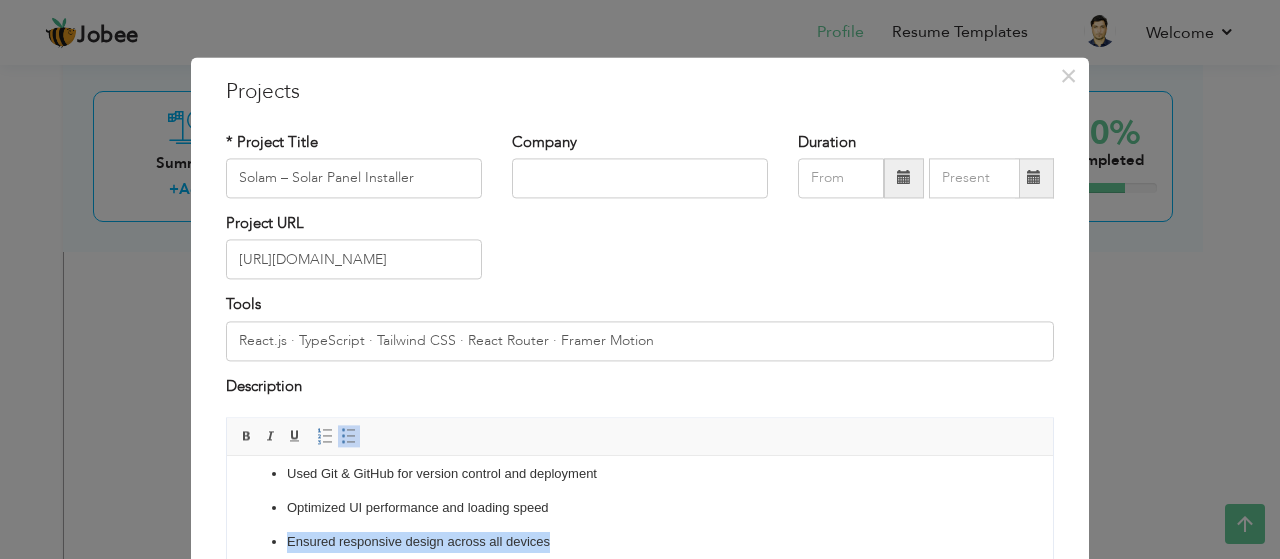 drag, startPoint x: 554, startPoint y: 543, endPoint x: 267, endPoint y: 542, distance: 287.00174 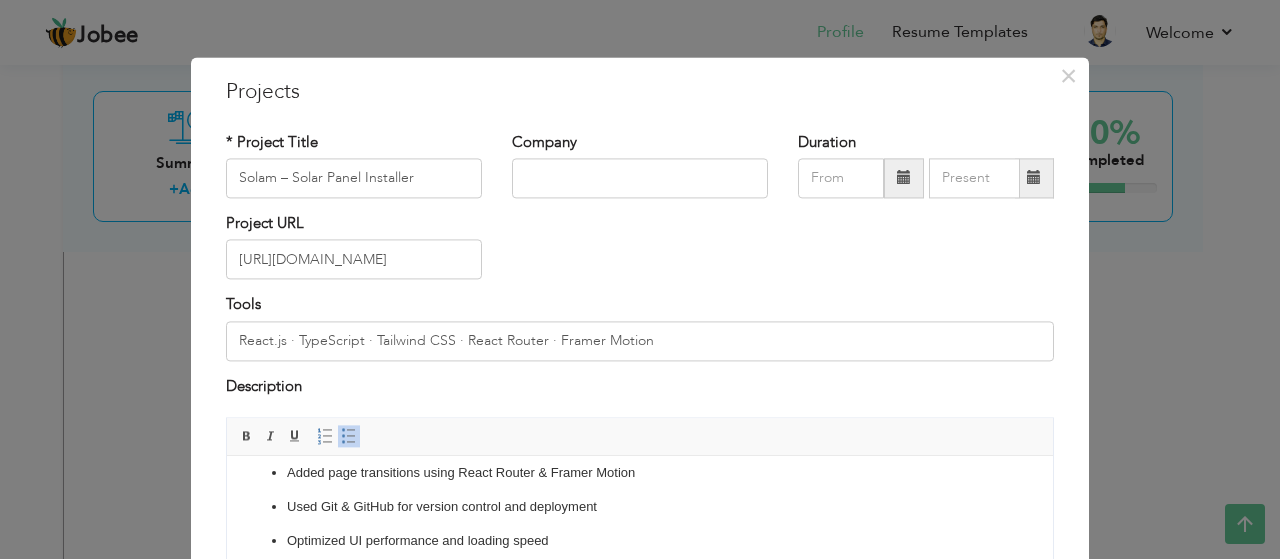 scroll, scrollTop: 113, scrollLeft: 0, axis: vertical 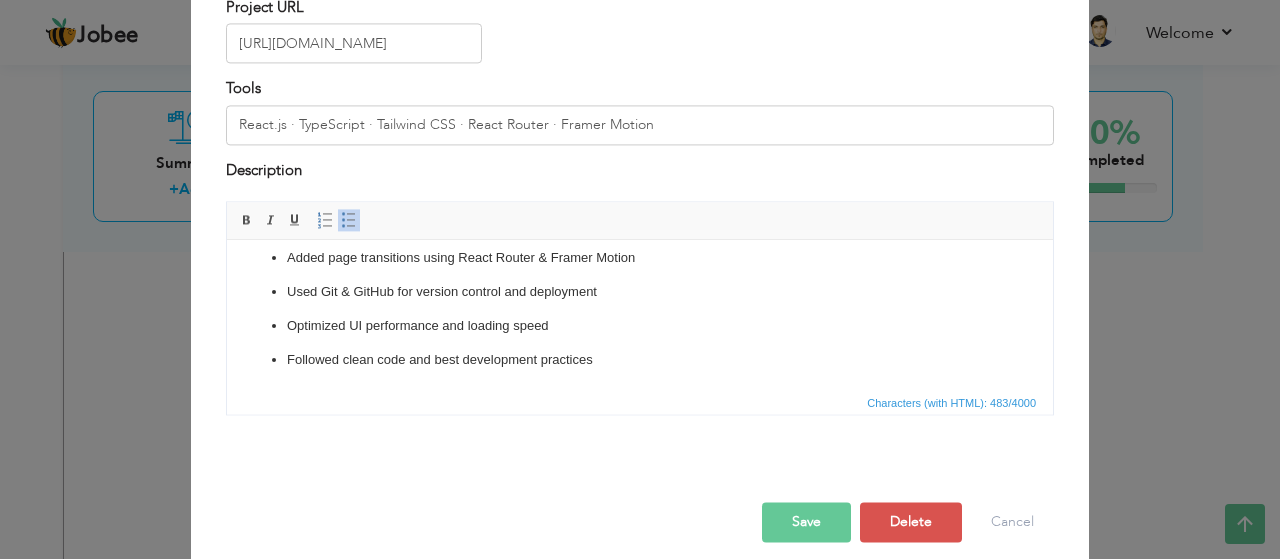 drag, startPoint x: 1051, startPoint y: 335, endPoint x: 1231, endPoint y: 658, distance: 369.76886 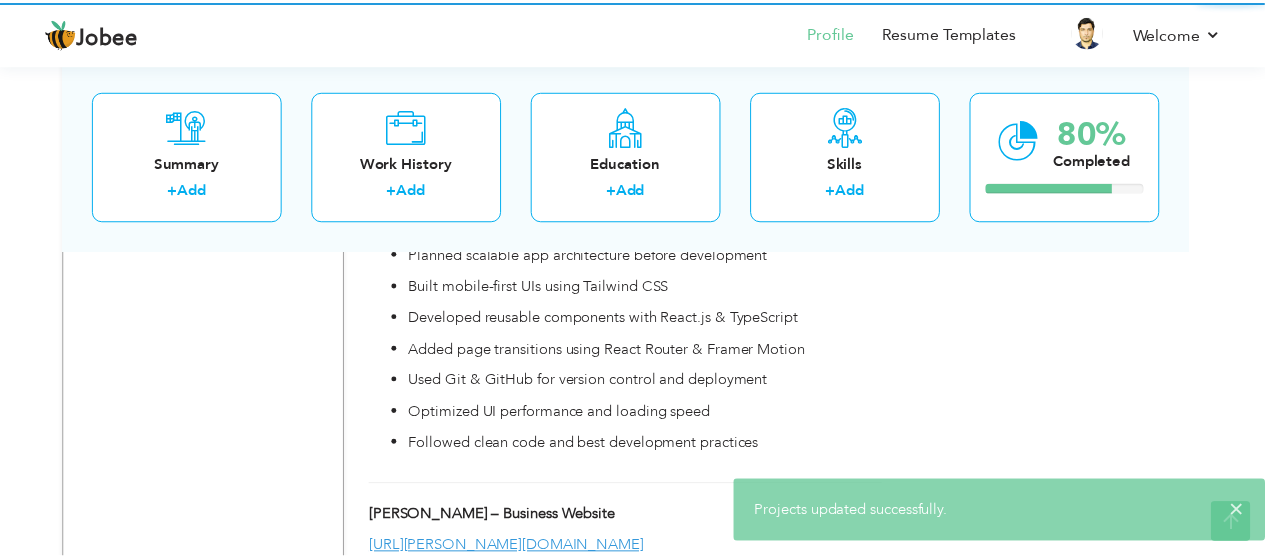 scroll, scrollTop: 0, scrollLeft: 0, axis: both 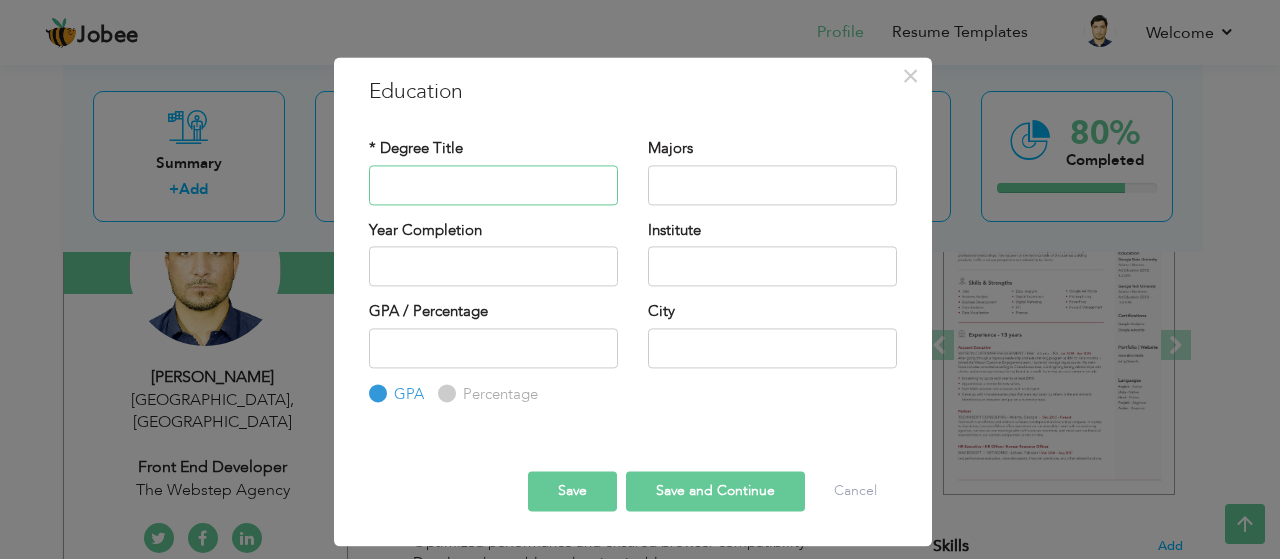 click at bounding box center (493, 185) 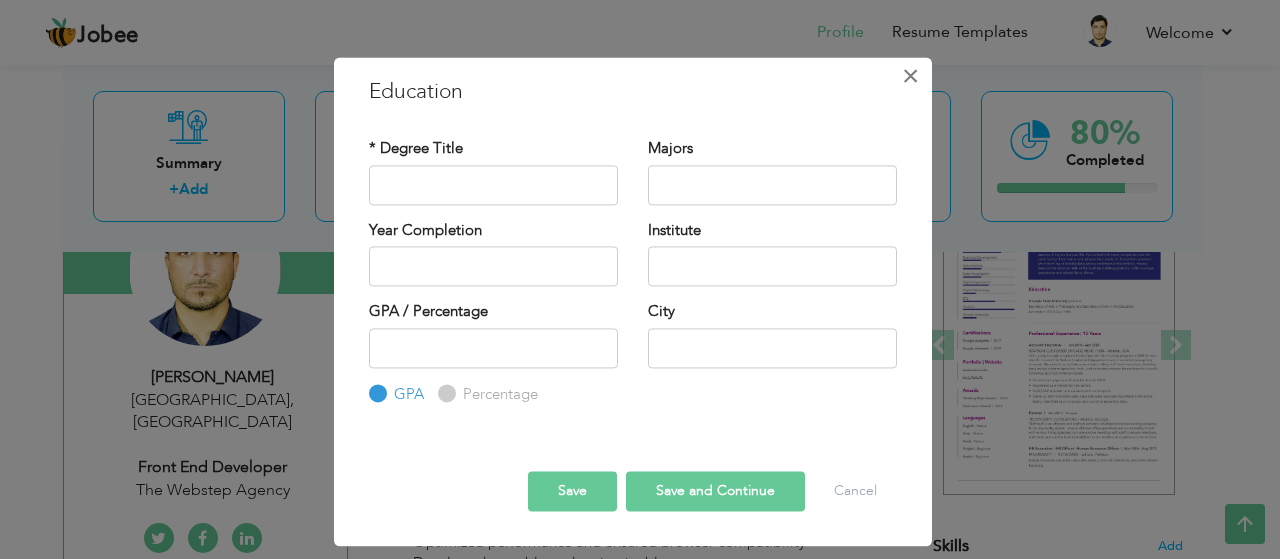 click on "×" at bounding box center (910, 76) 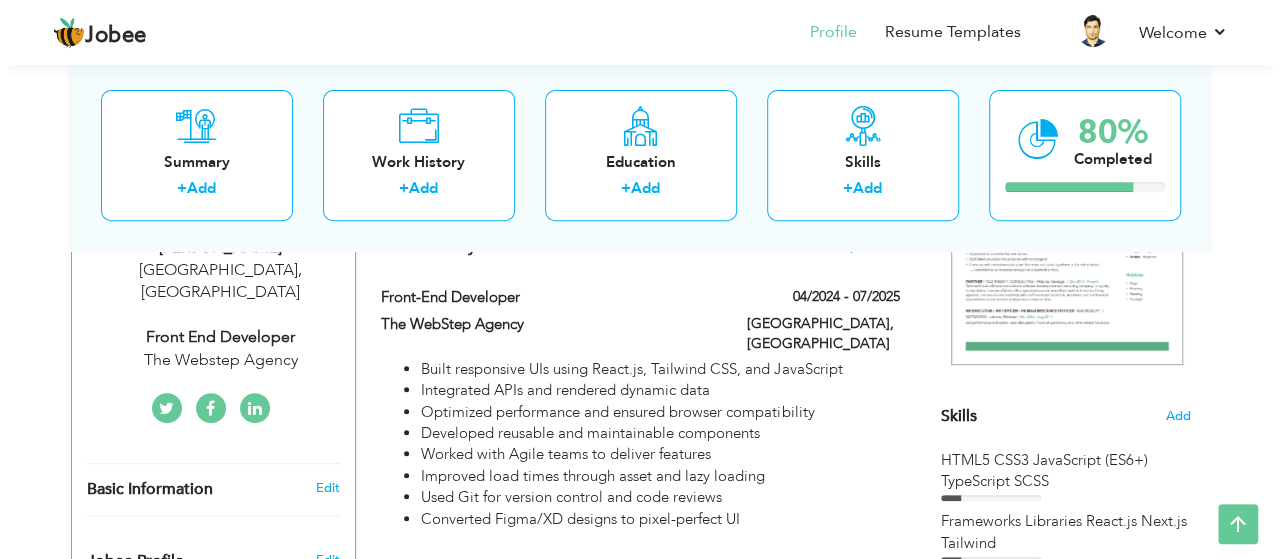 scroll, scrollTop: 368, scrollLeft: 0, axis: vertical 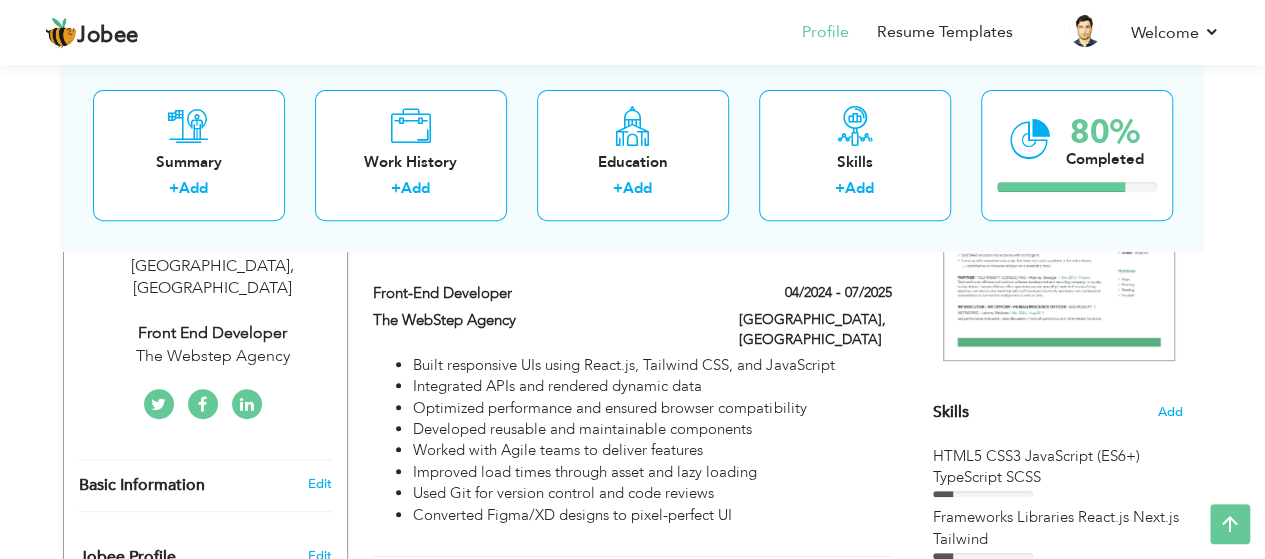 click at bounding box center [247, 404] 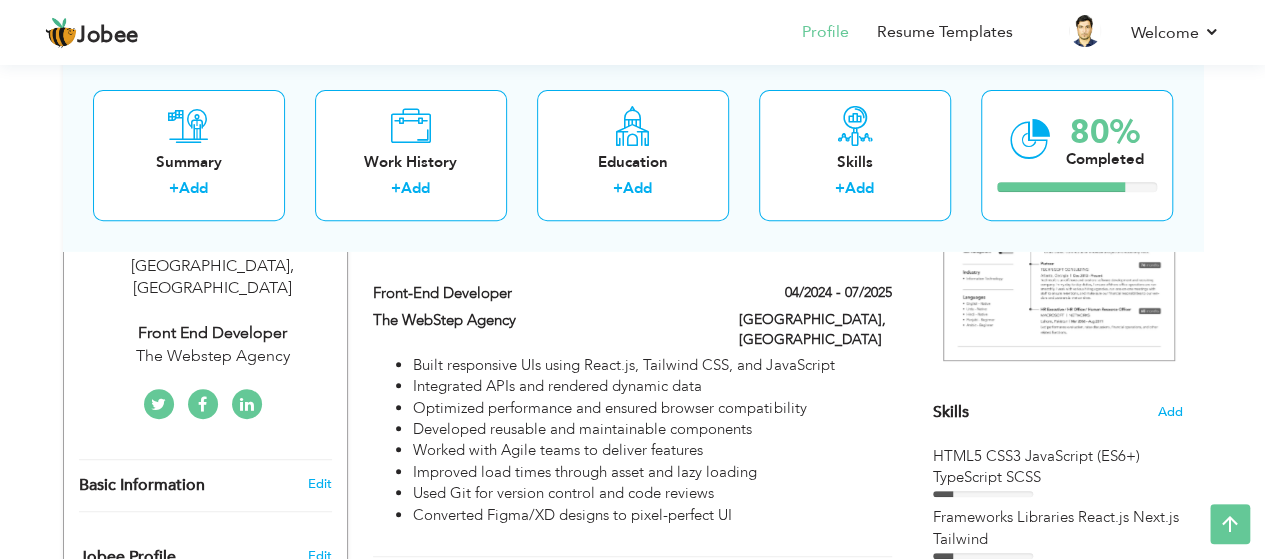 click on "Ahmad Iqbal
Lahore ,   Pakistan
Front End Developer
The Webstep Agency" at bounding box center (205, 300) 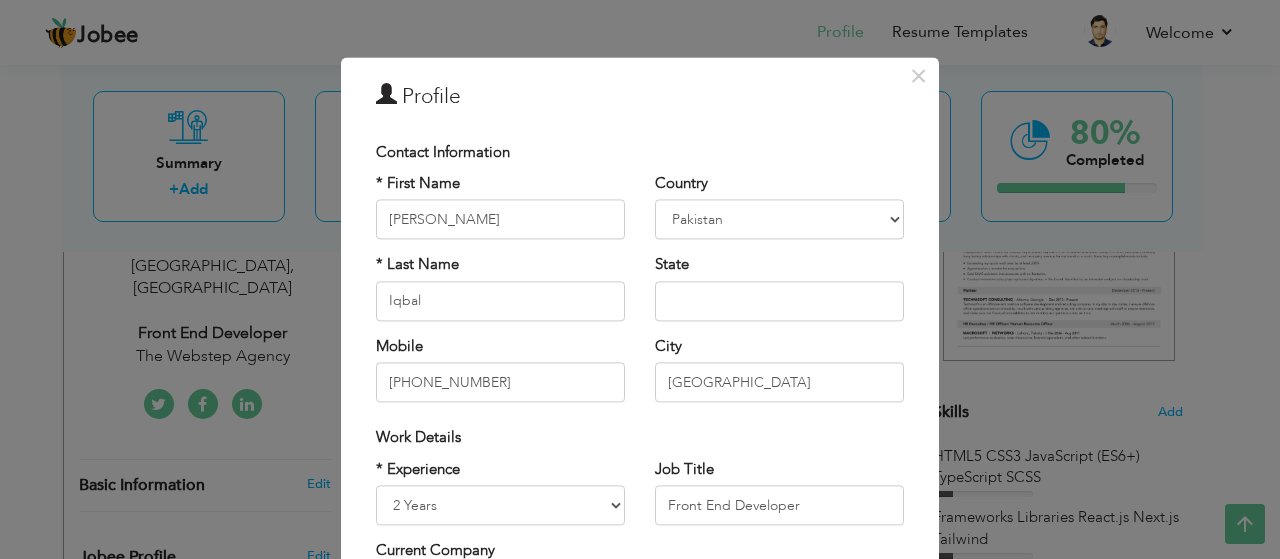 click on "Contact Information" at bounding box center (640, 152) 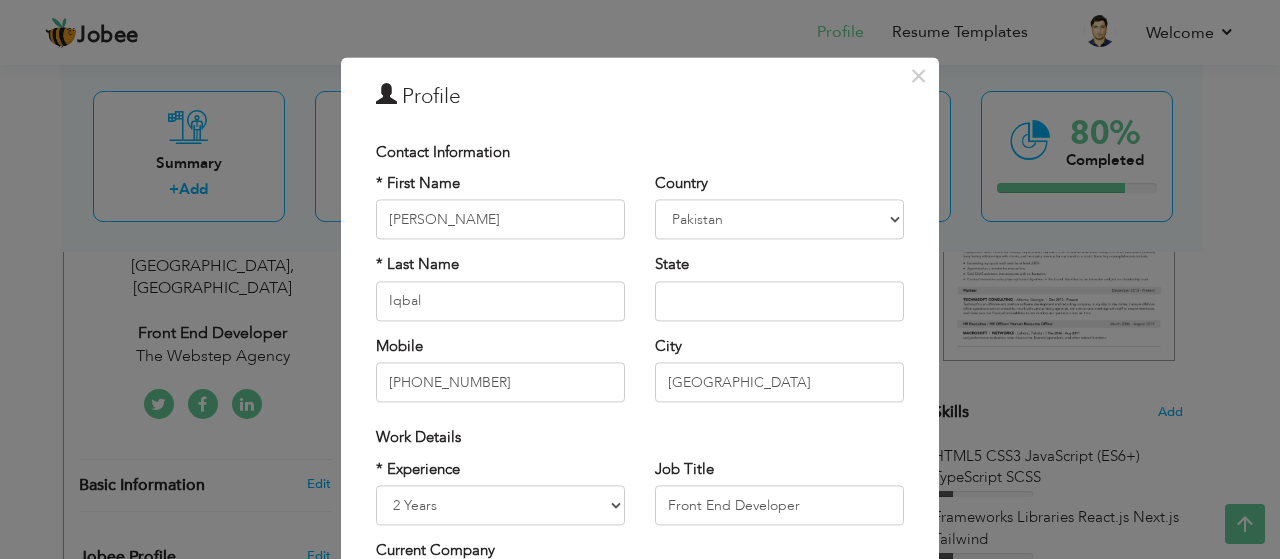 click on "×
Profile
Contact Information
* First Name
Ahmad
* Last Name
Iqbal
Mobile  U.K" at bounding box center (640, 475) 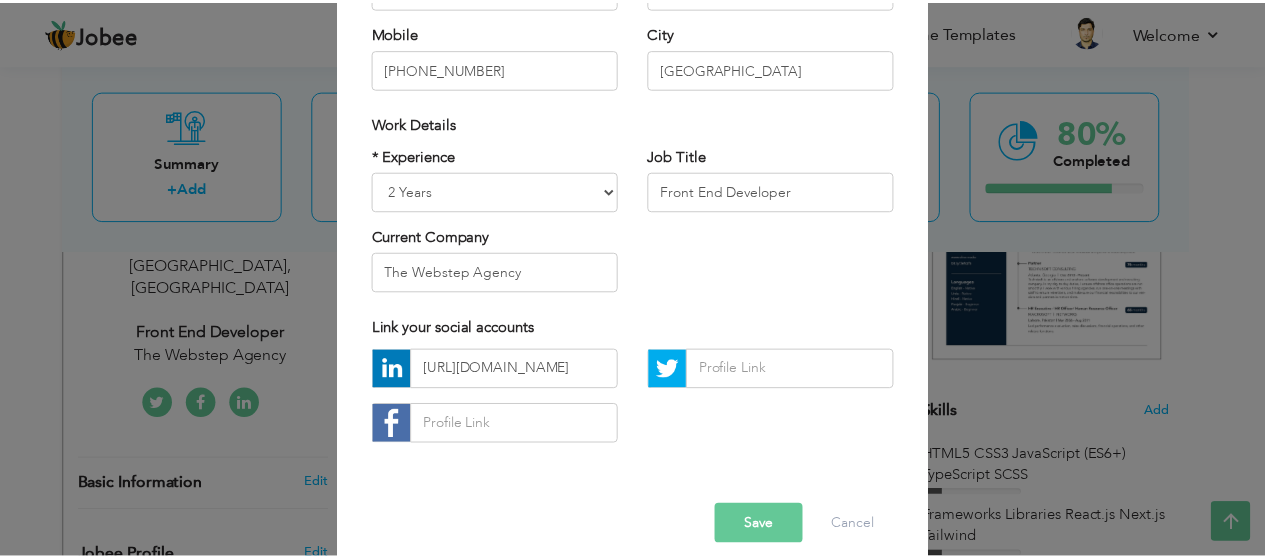 scroll, scrollTop: 334, scrollLeft: 0, axis: vertical 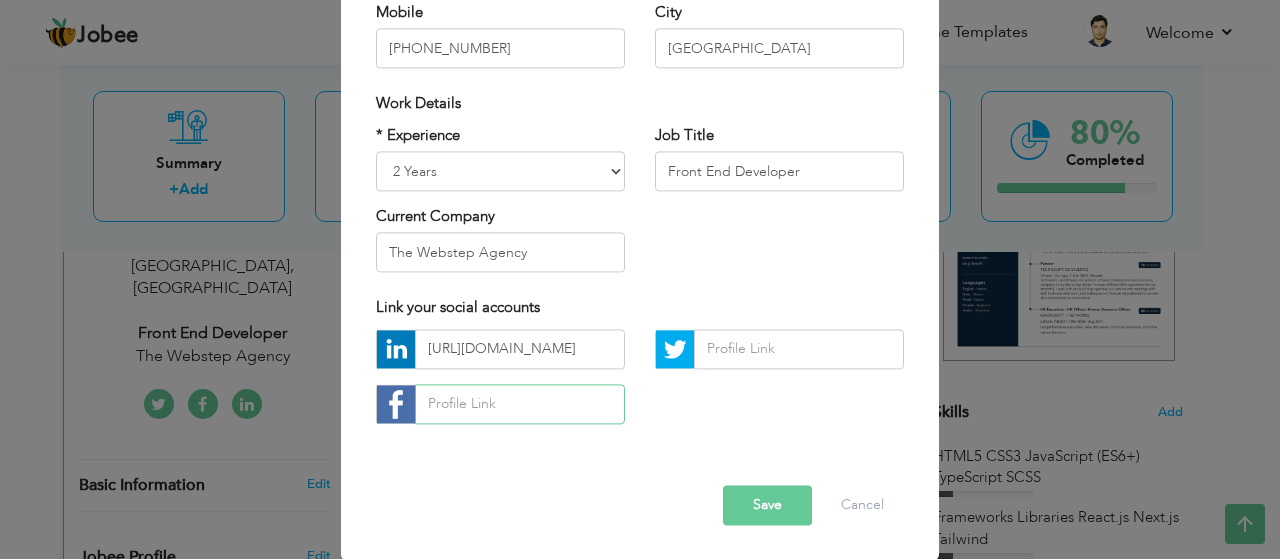 click at bounding box center [520, 404] 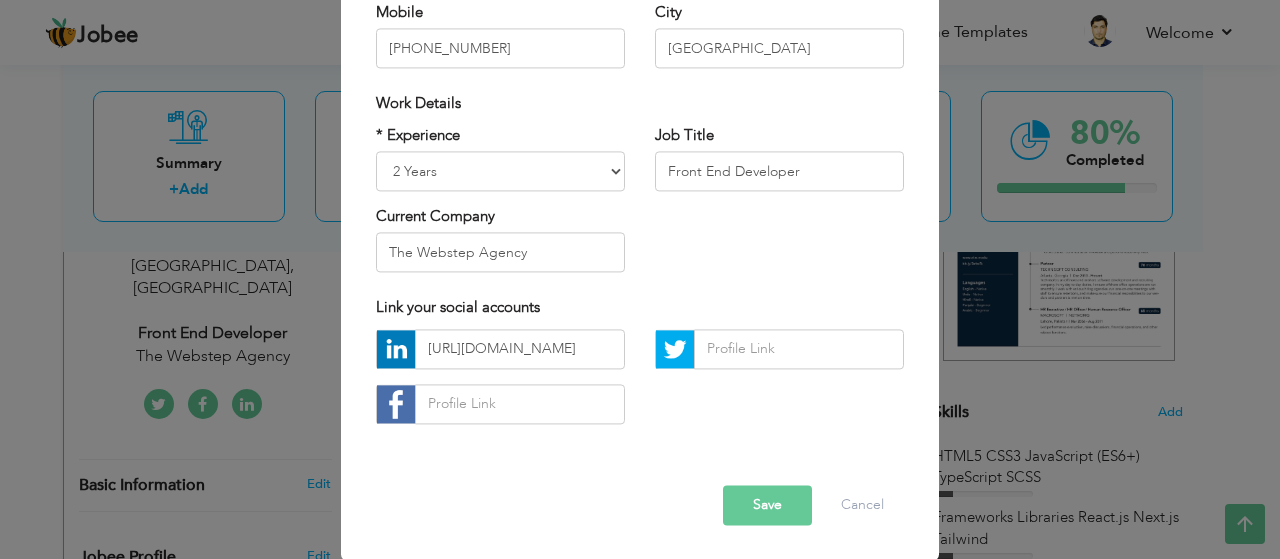 click on "Error" at bounding box center (640, 469) 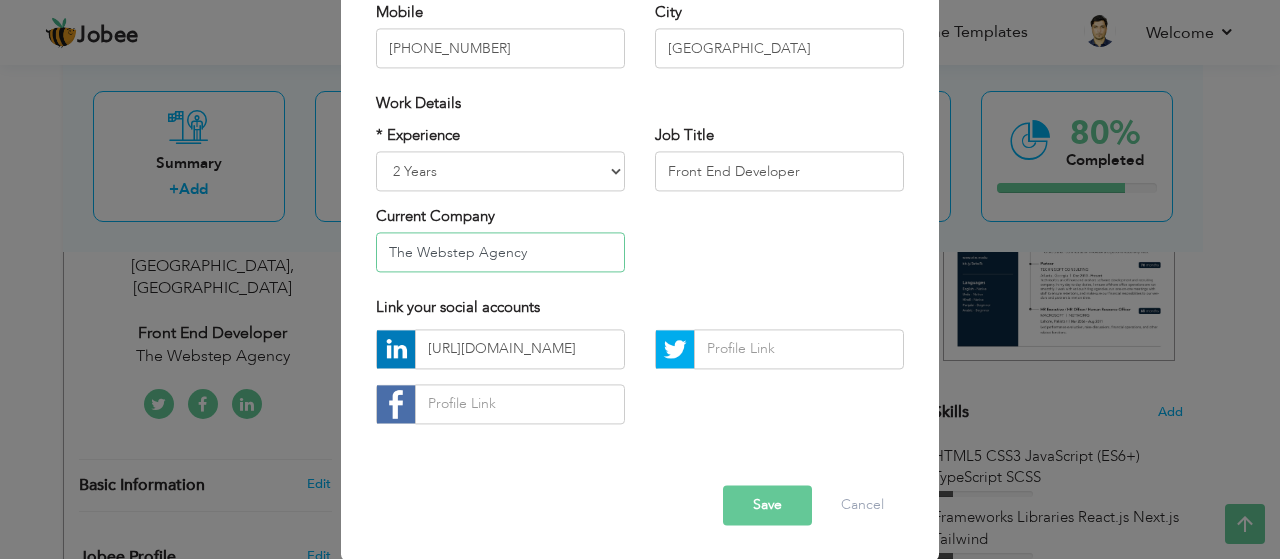 click on "The Webstep Agency" at bounding box center (500, 253) 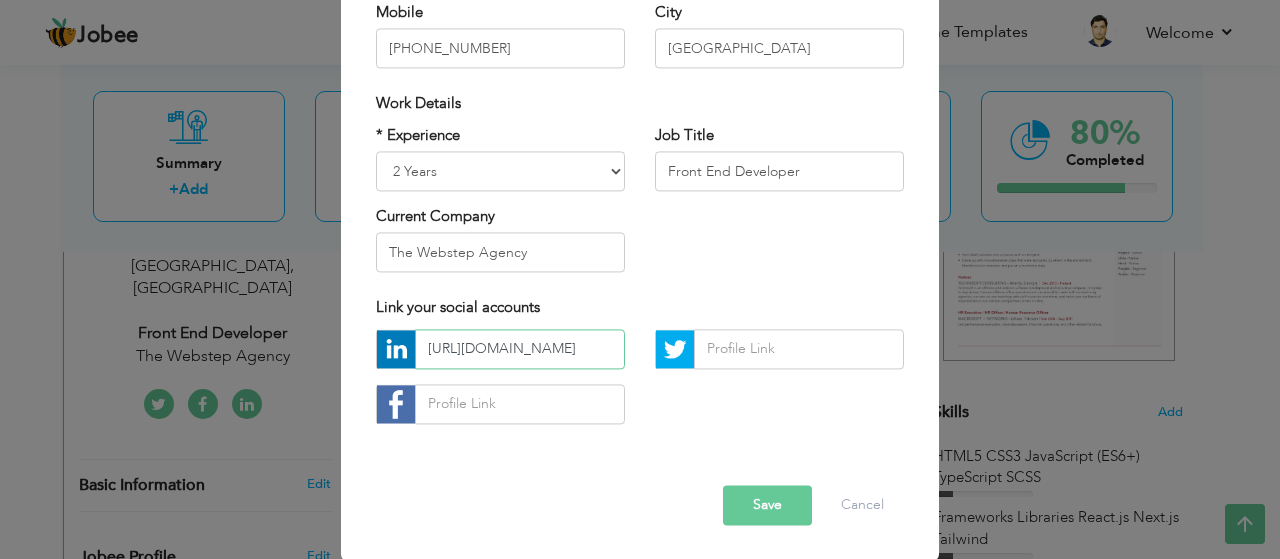 click on "https://www.linkedin.com/in/iahmadiqbal/" at bounding box center (520, 349) 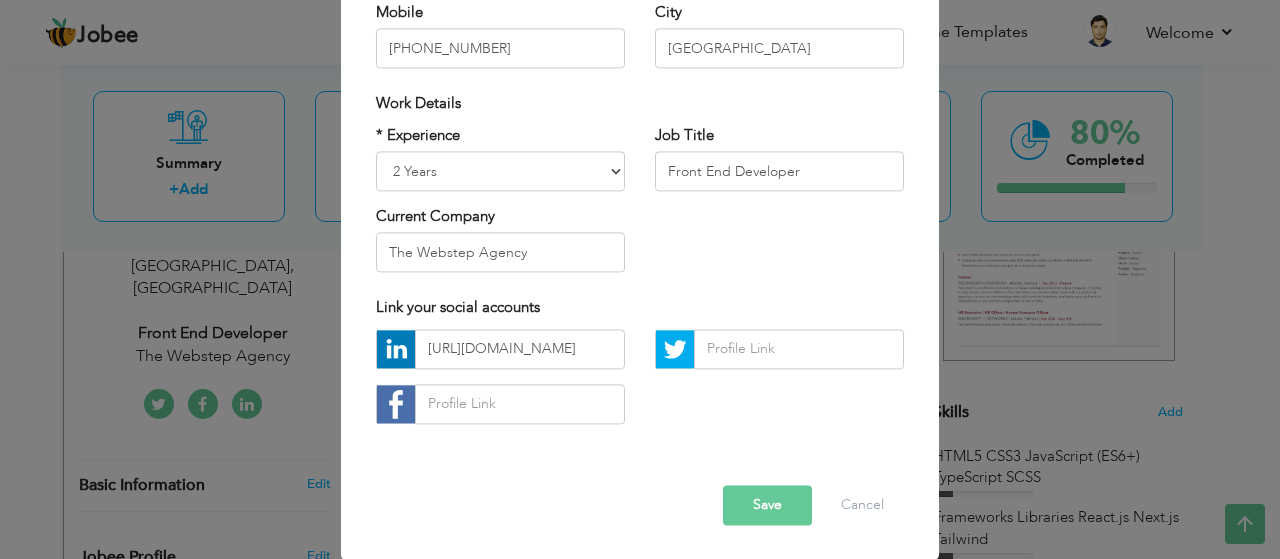 click on "https://www.linkedin.com/in/iahmadiqbal/" at bounding box center [640, 384] 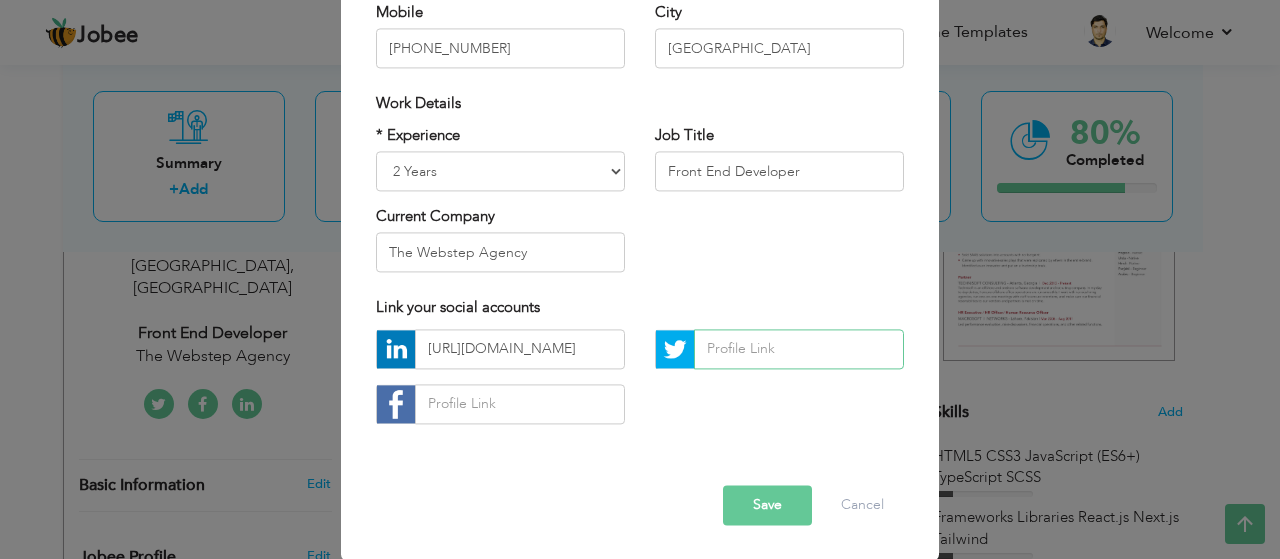 click at bounding box center [799, 349] 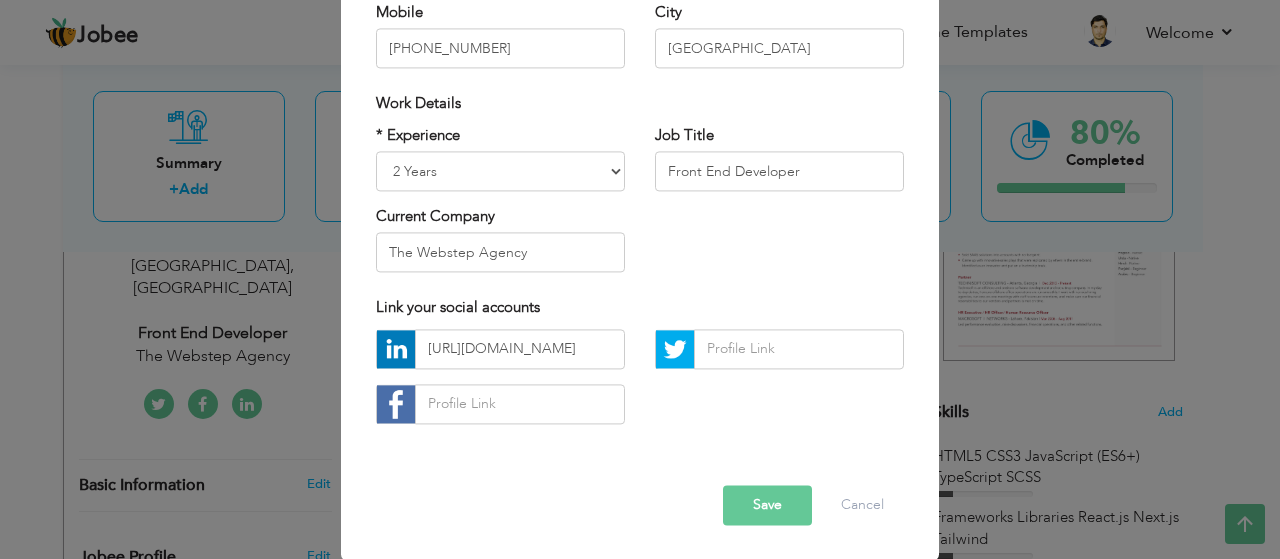 click on "×
Profile
Contact Information
* First Name
Ahmad
* Last Name
Iqbal" at bounding box center (640, 279) 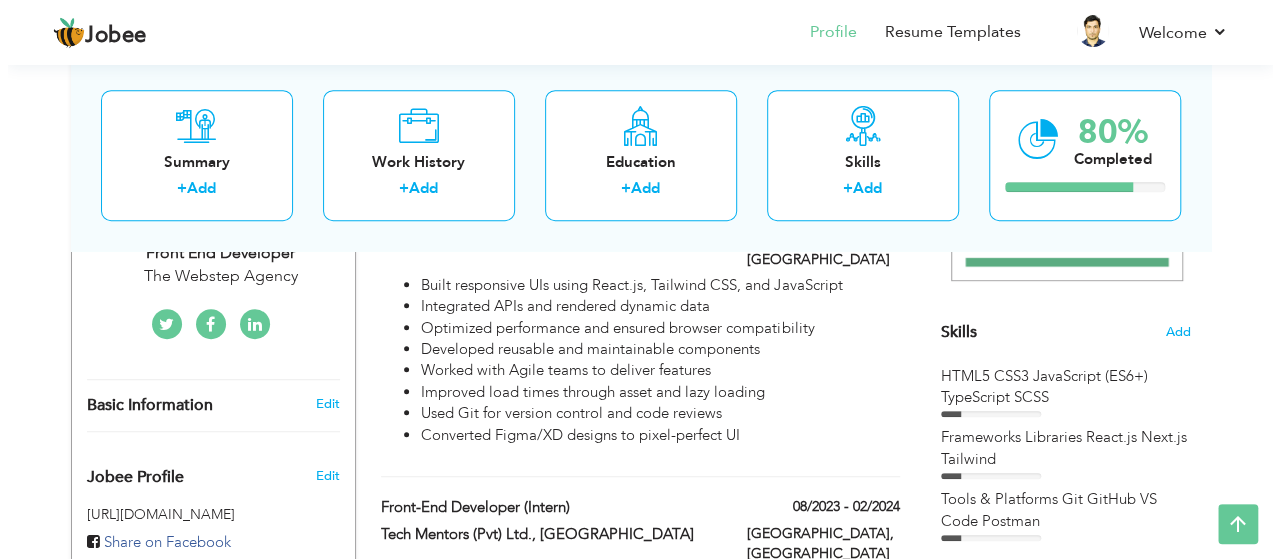 scroll, scrollTop: 516, scrollLeft: 0, axis: vertical 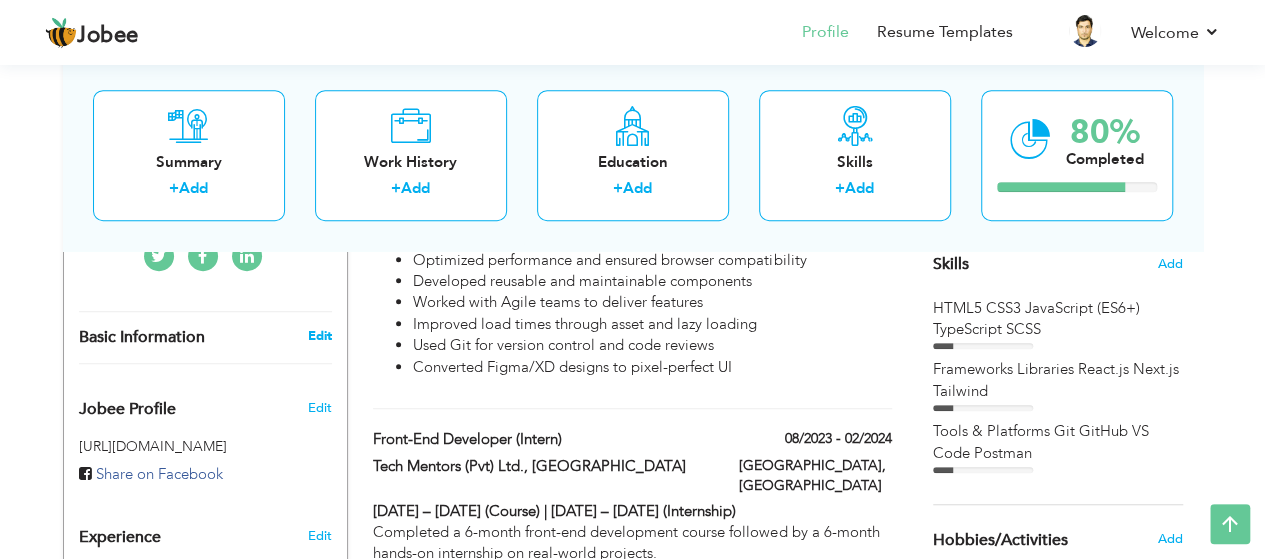 click on "Edit" at bounding box center (319, 336) 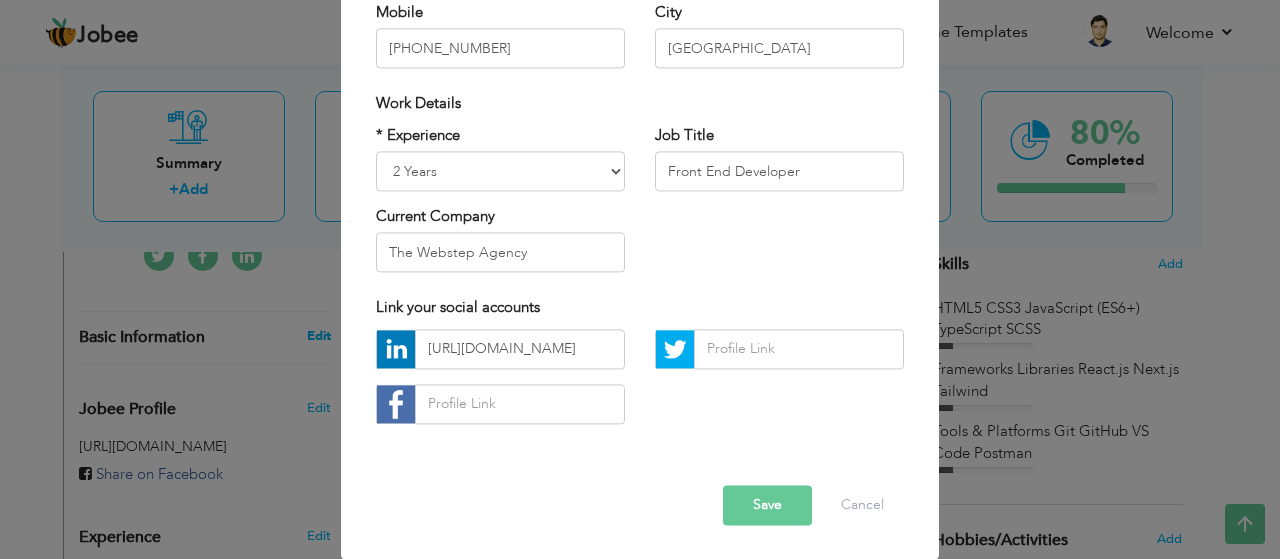 scroll, scrollTop: 0, scrollLeft: 0, axis: both 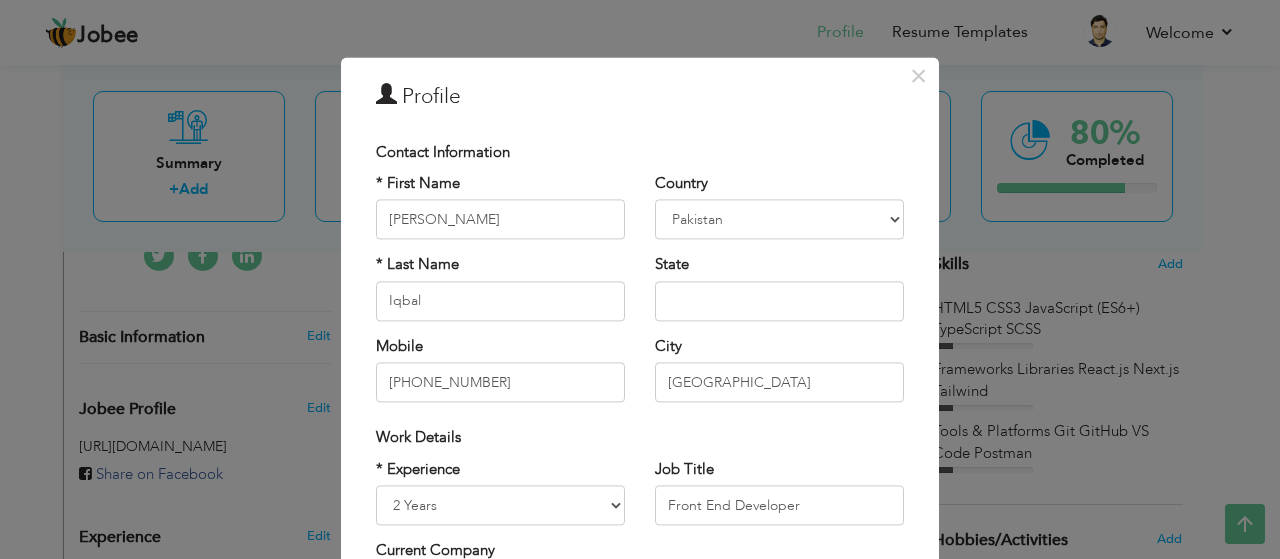click on "Contact Information" at bounding box center (640, 152) 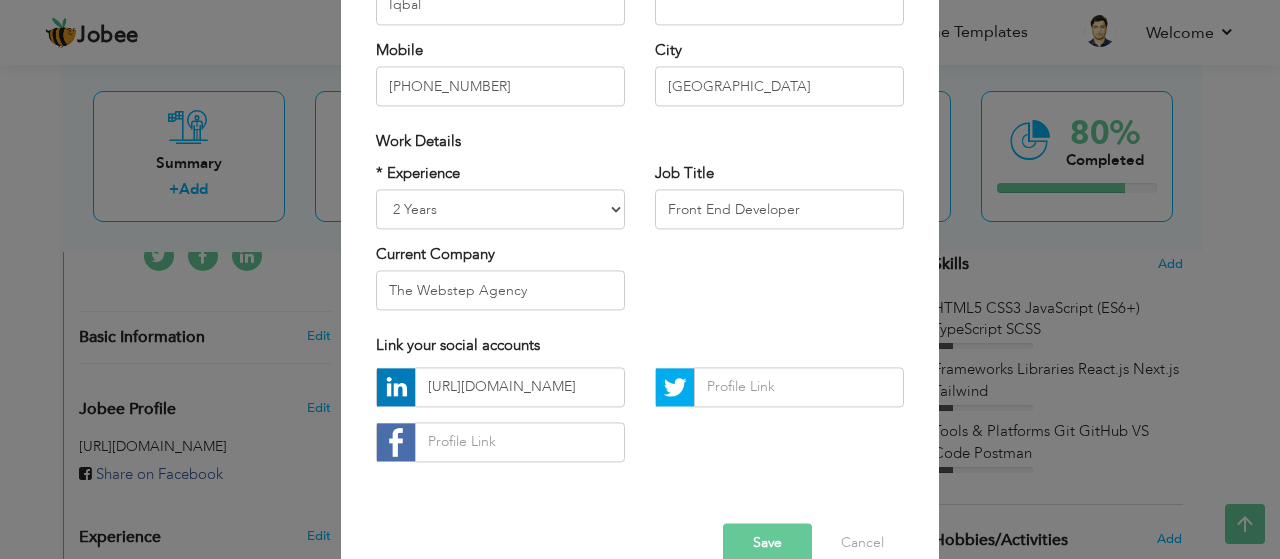 scroll, scrollTop: 334, scrollLeft: 0, axis: vertical 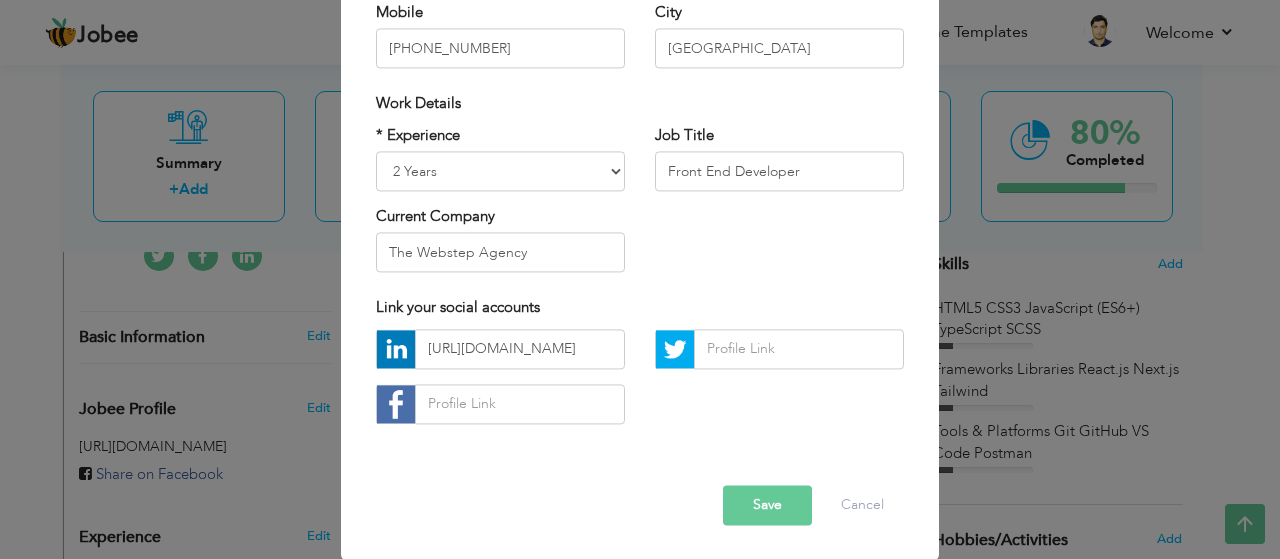 click on "Job Title
Front End Developer" at bounding box center (779, 158) 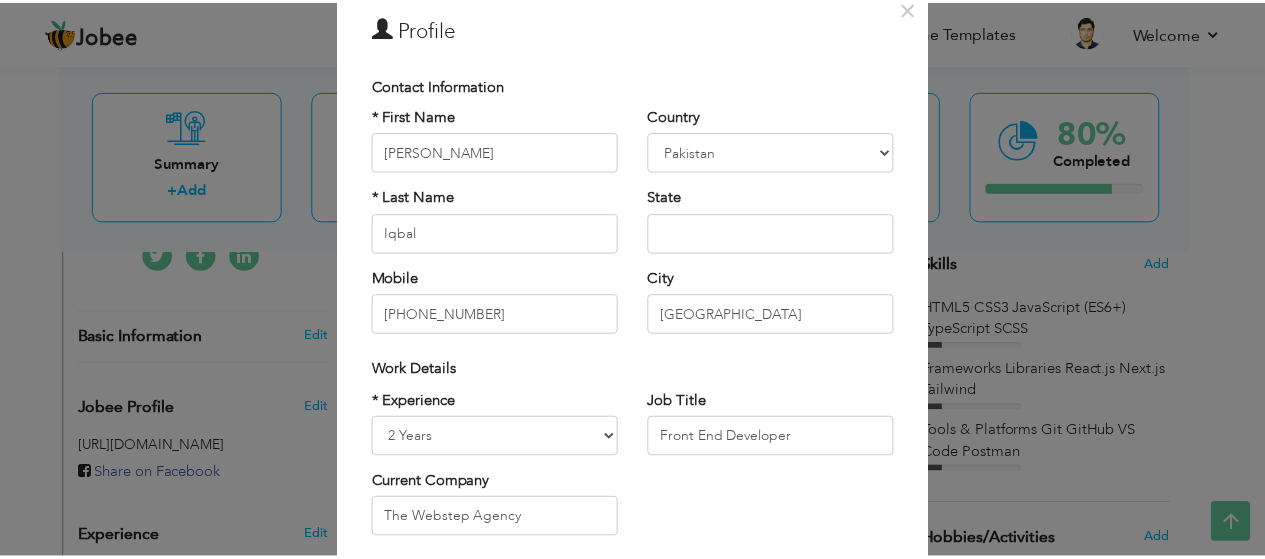 scroll, scrollTop: 0, scrollLeft: 0, axis: both 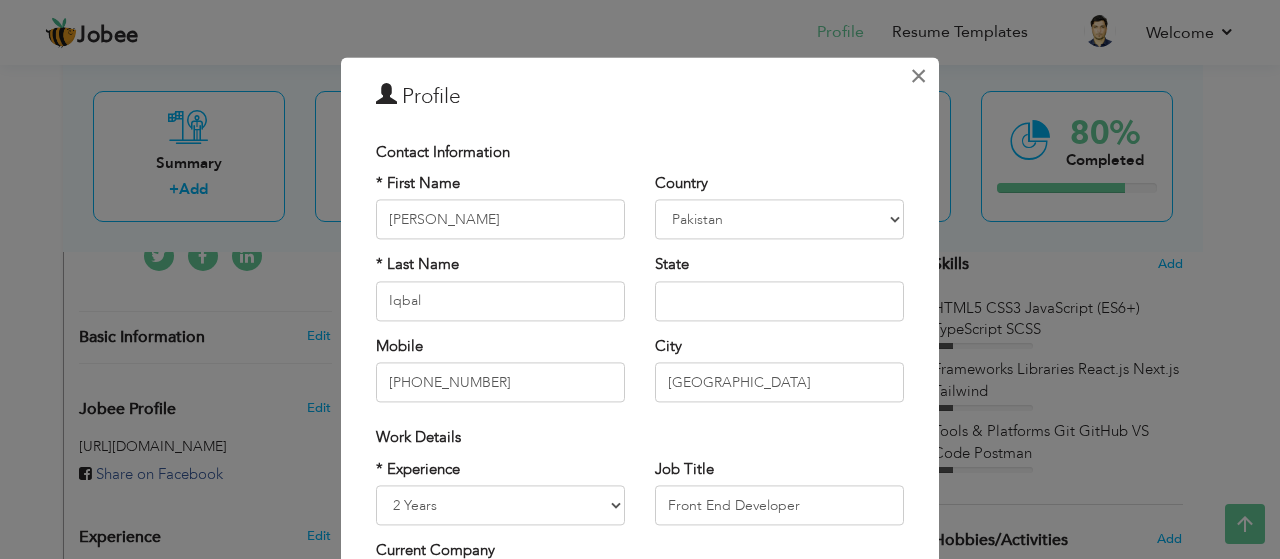 click on "×" at bounding box center [918, 76] 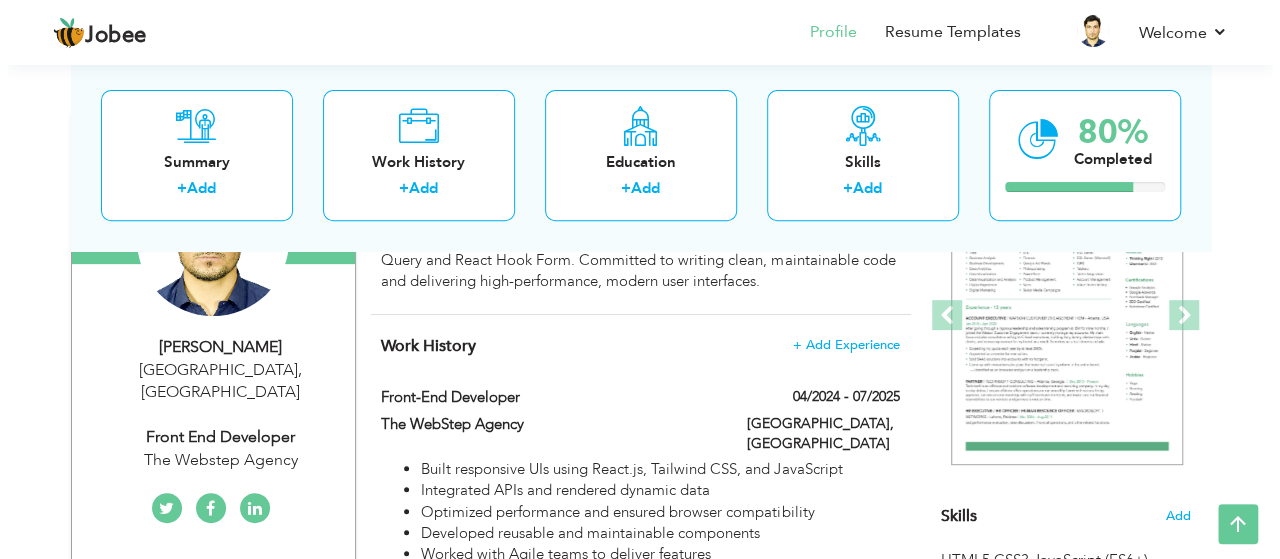 scroll, scrollTop: 268, scrollLeft: 0, axis: vertical 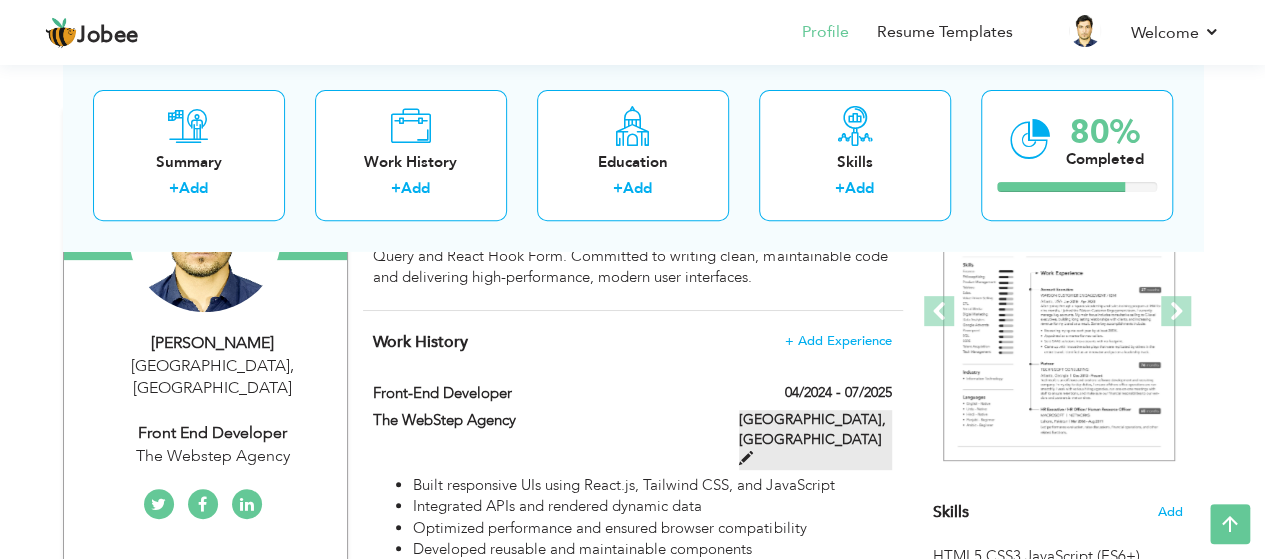 click on "Lahore, Pakistan" at bounding box center [815, 440] 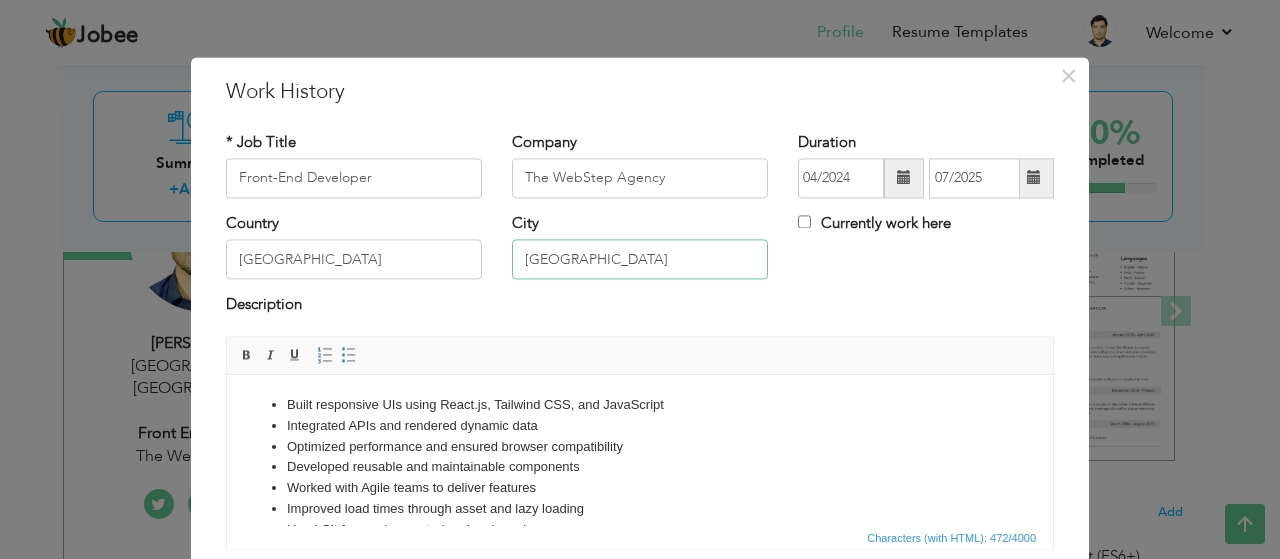 drag, startPoint x: 572, startPoint y: 265, endPoint x: 500, endPoint y: 264, distance: 72.00694 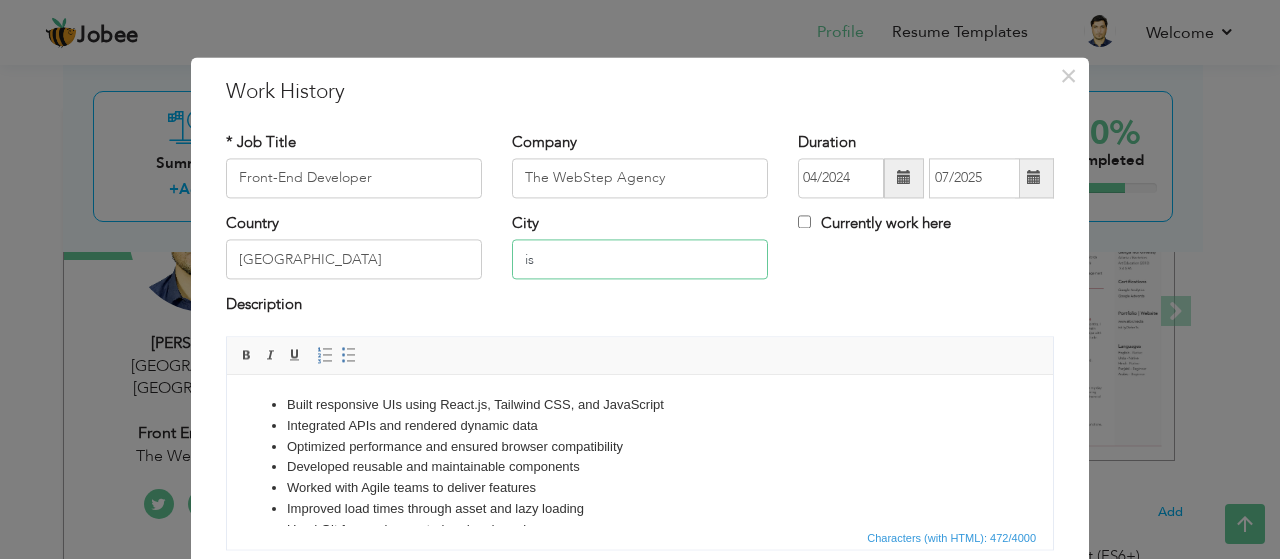 type on "i" 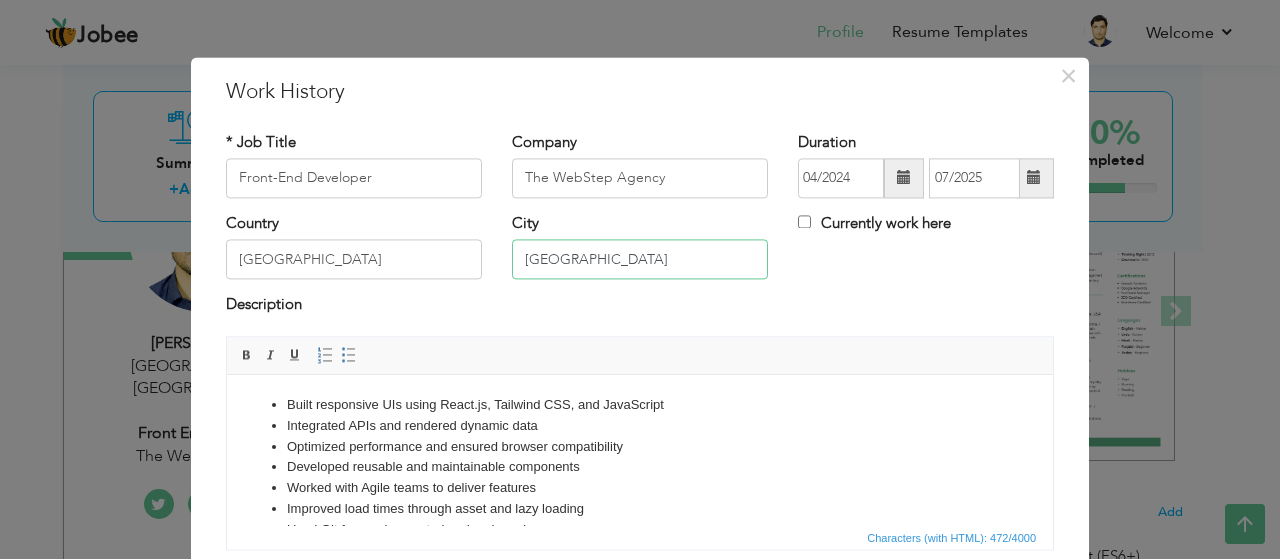 type on "[GEOGRAPHIC_DATA]" 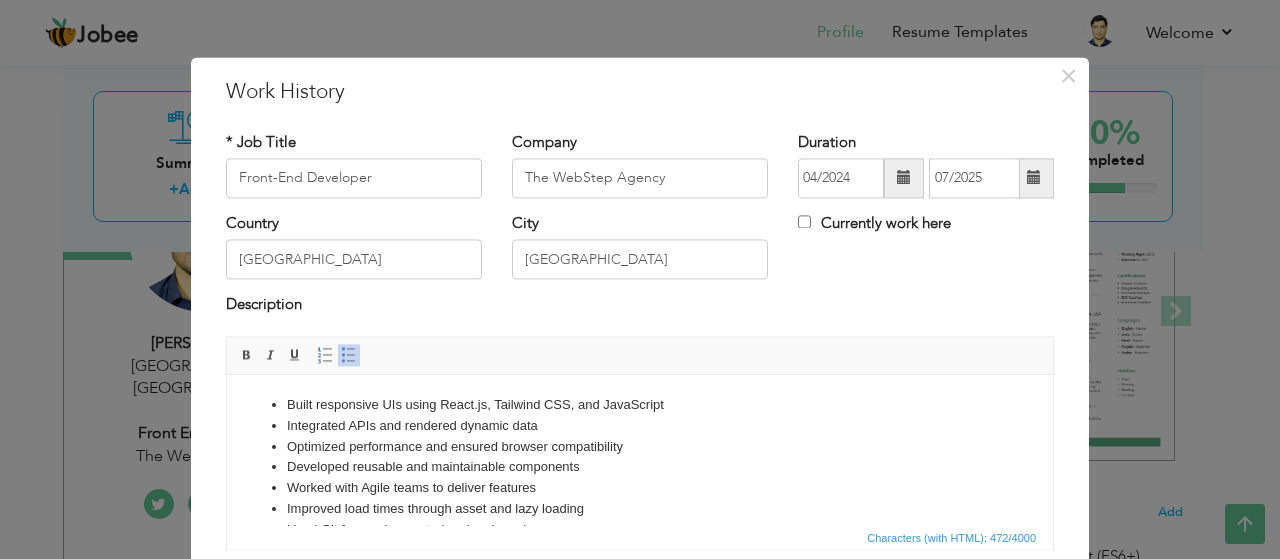scroll, scrollTop: 56, scrollLeft: 0, axis: vertical 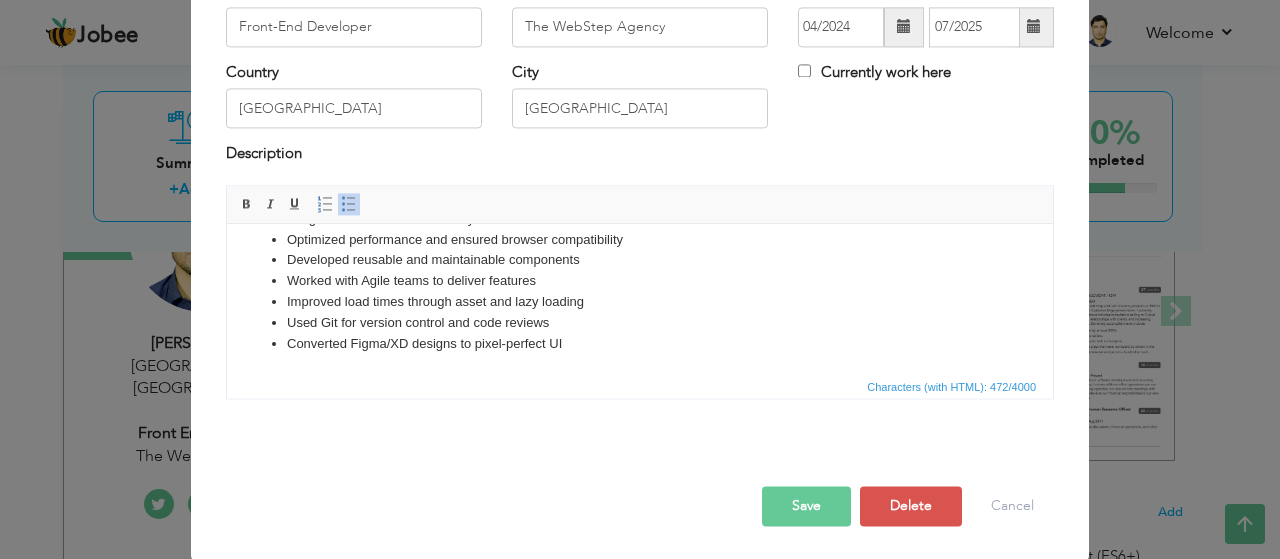 click on "Save" at bounding box center (806, 506) 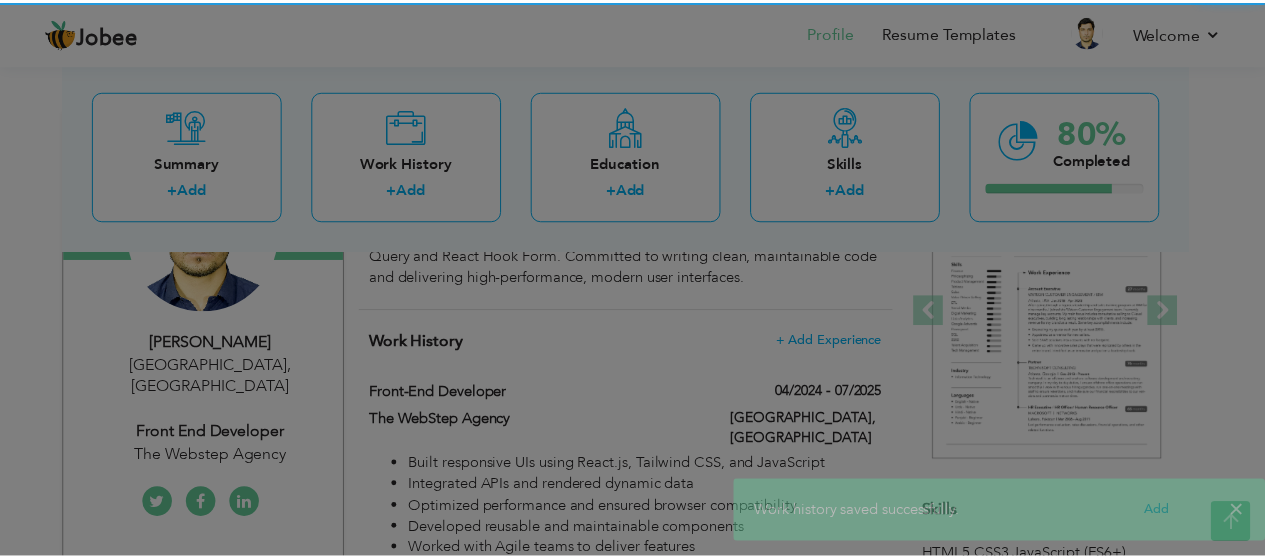 scroll, scrollTop: 0, scrollLeft: 0, axis: both 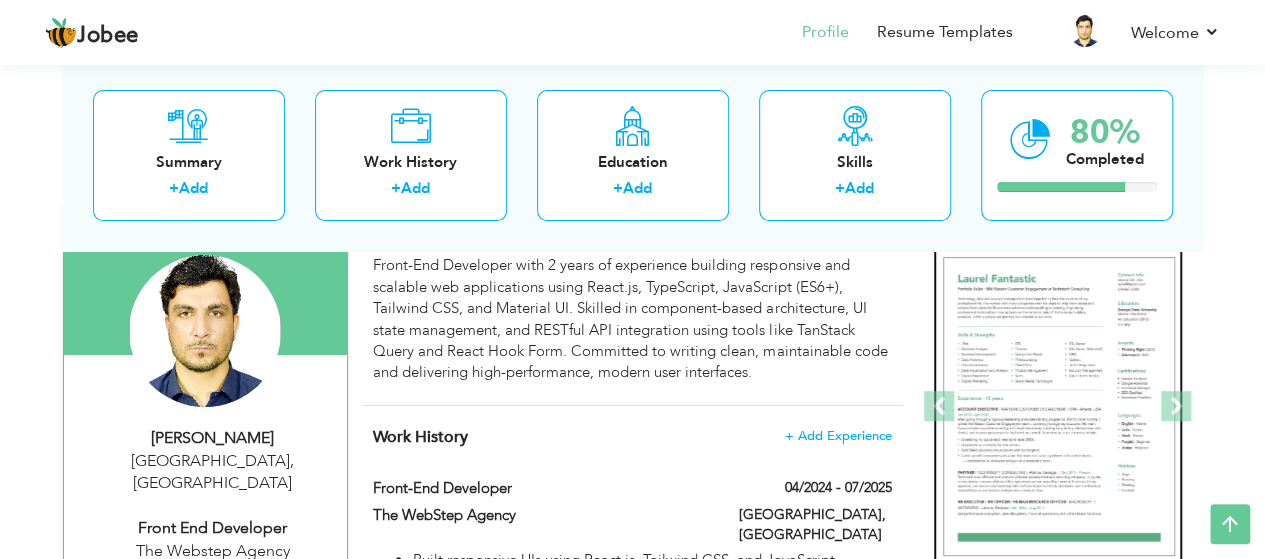 click at bounding box center (1059, 407) 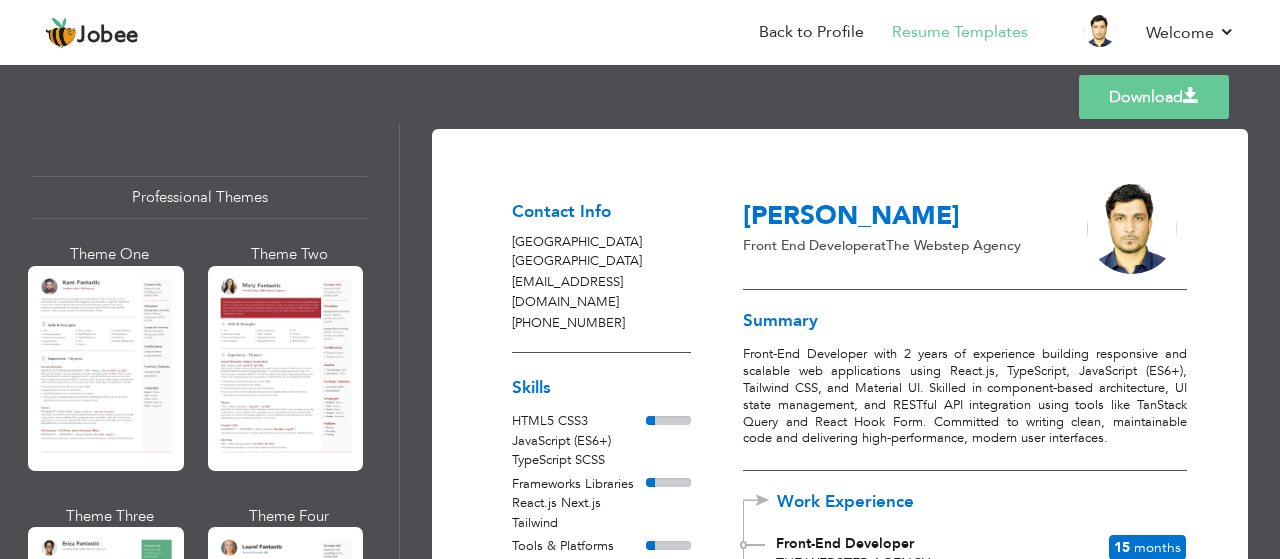 scroll, scrollTop: 0, scrollLeft: 0, axis: both 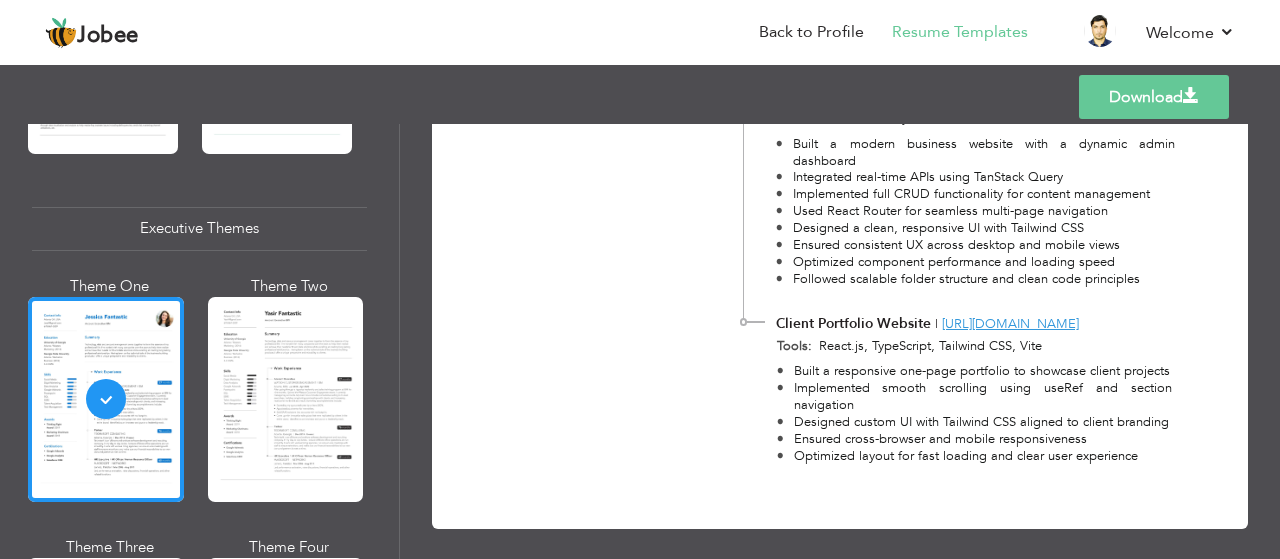 click on "Implemented smooth scrolling using useRef and section navigation" at bounding box center (983, 397) 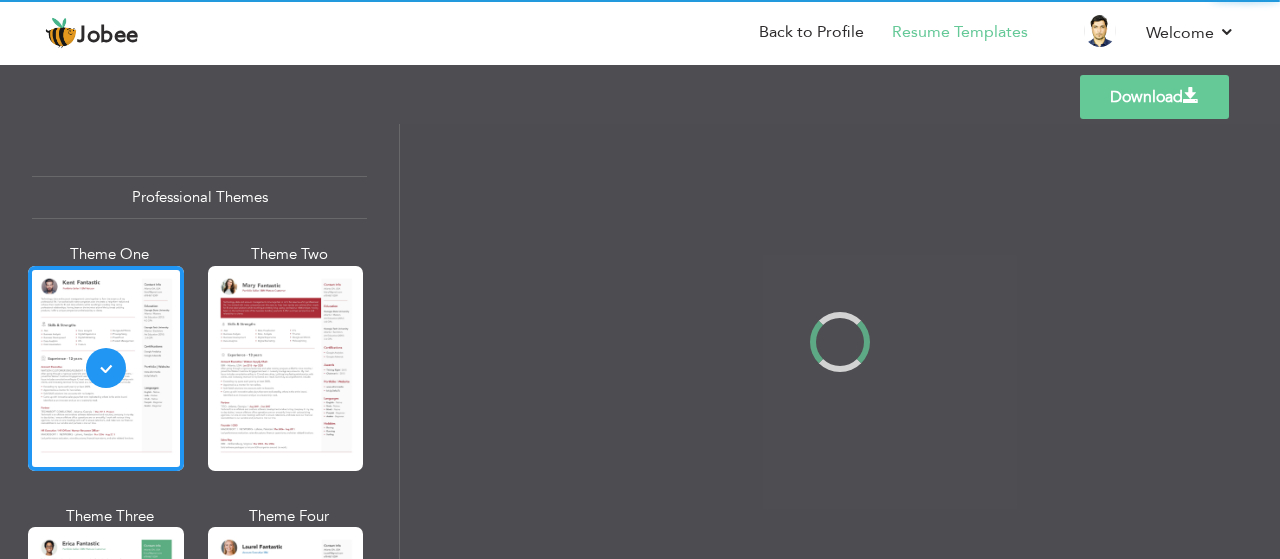 scroll, scrollTop: 0, scrollLeft: 0, axis: both 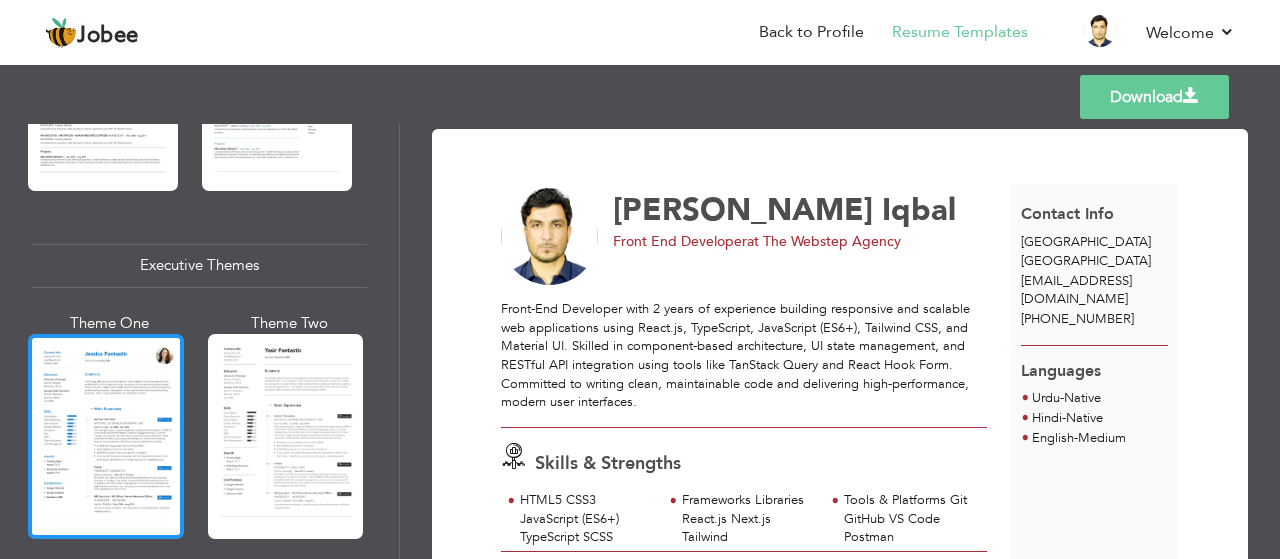click at bounding box center [106, 436] 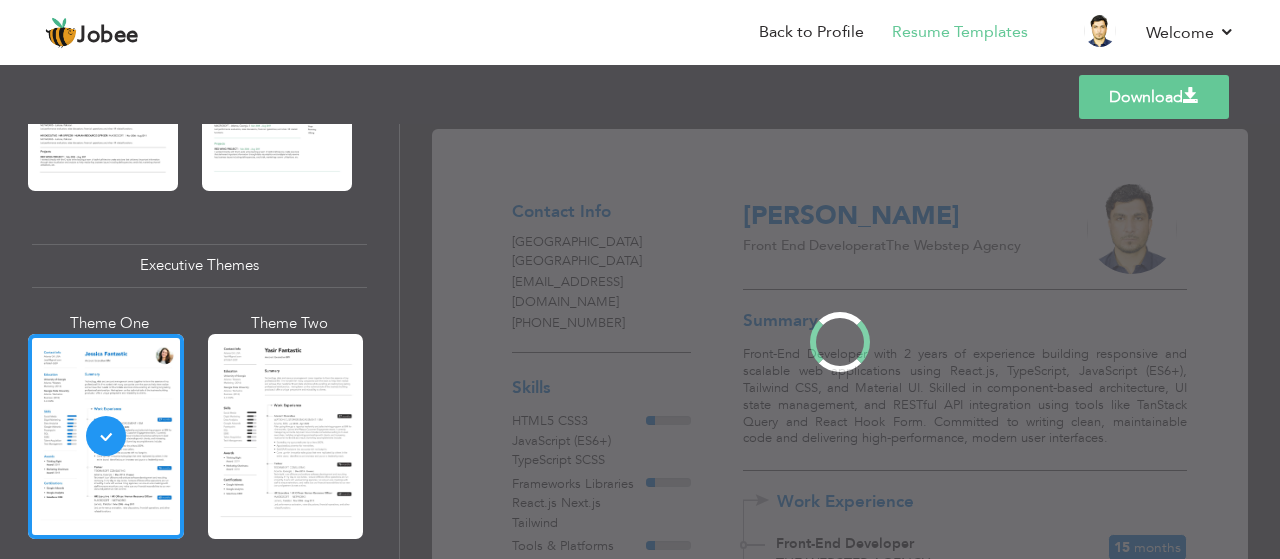 scroll, scrollTop: 1398, scrollLeft: 0, axis: vertical 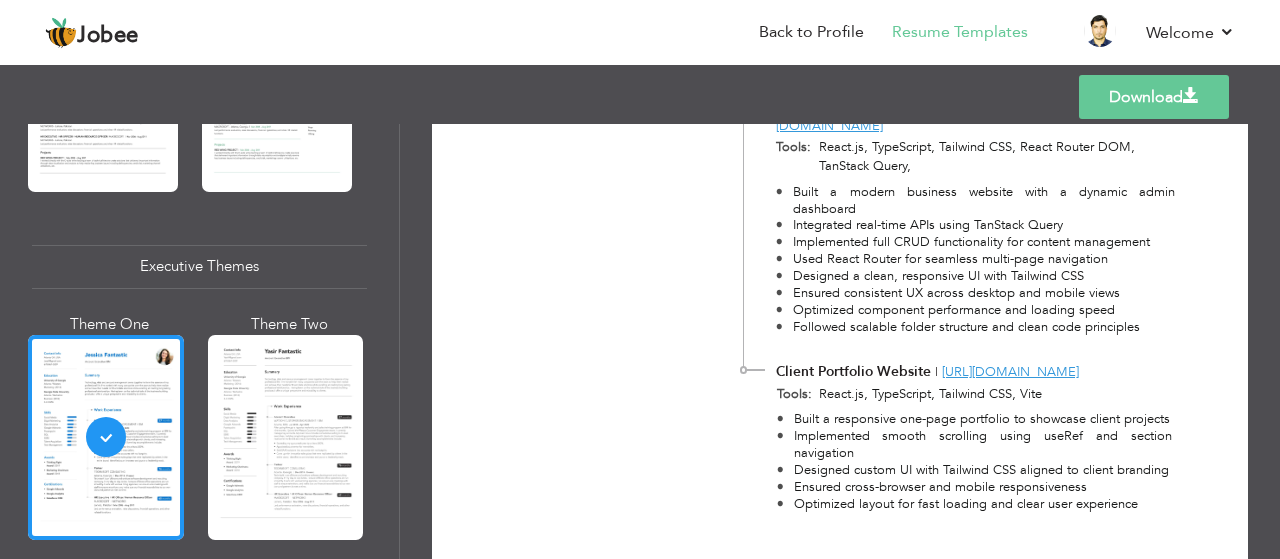 click on "Built a responsive one-page portfolio to showcase client projects" at bounding box center (983, 419) 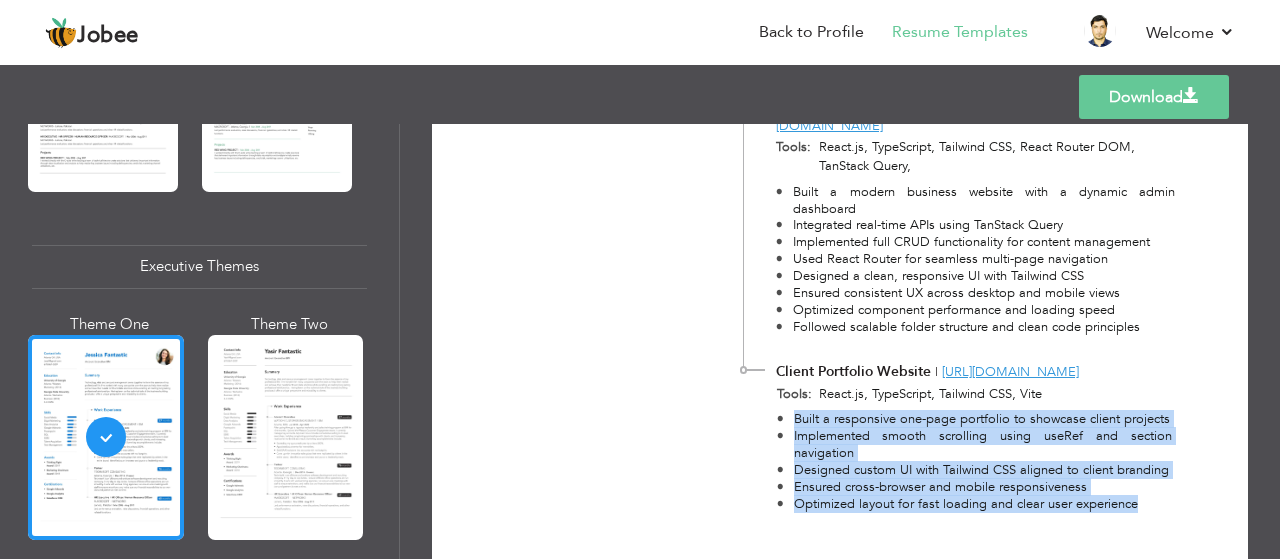 drag, startPoint x: 1131, startPoint y: 520, endPoint x: 789, endPoint y: 395, distance: 364.12772 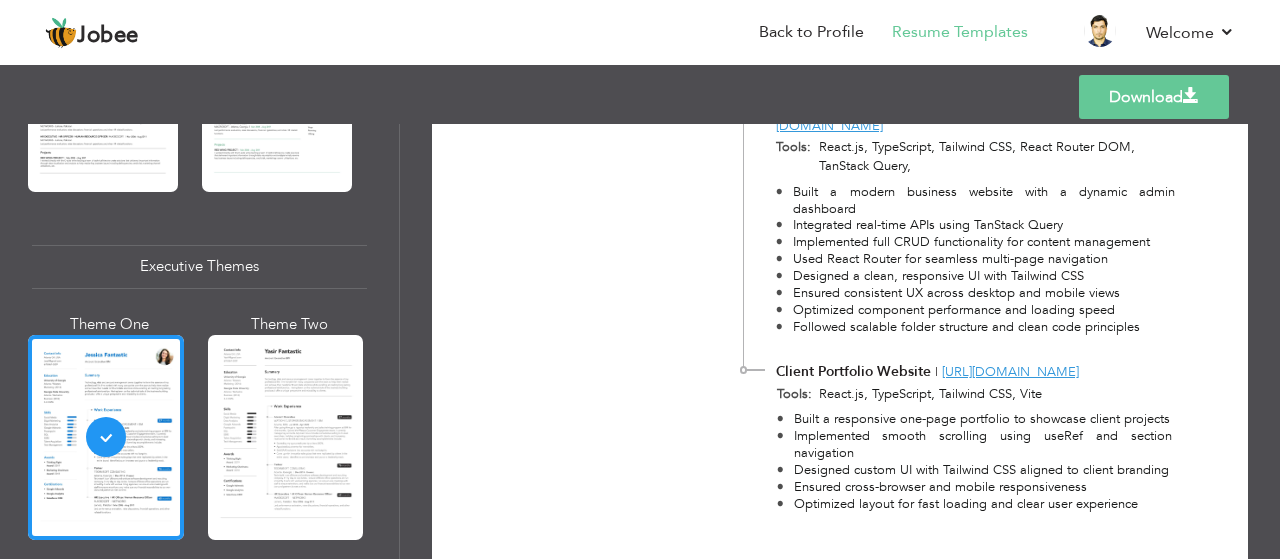 scroll, scrollTop: 1545, scrollLeft: 0, axis: vertical 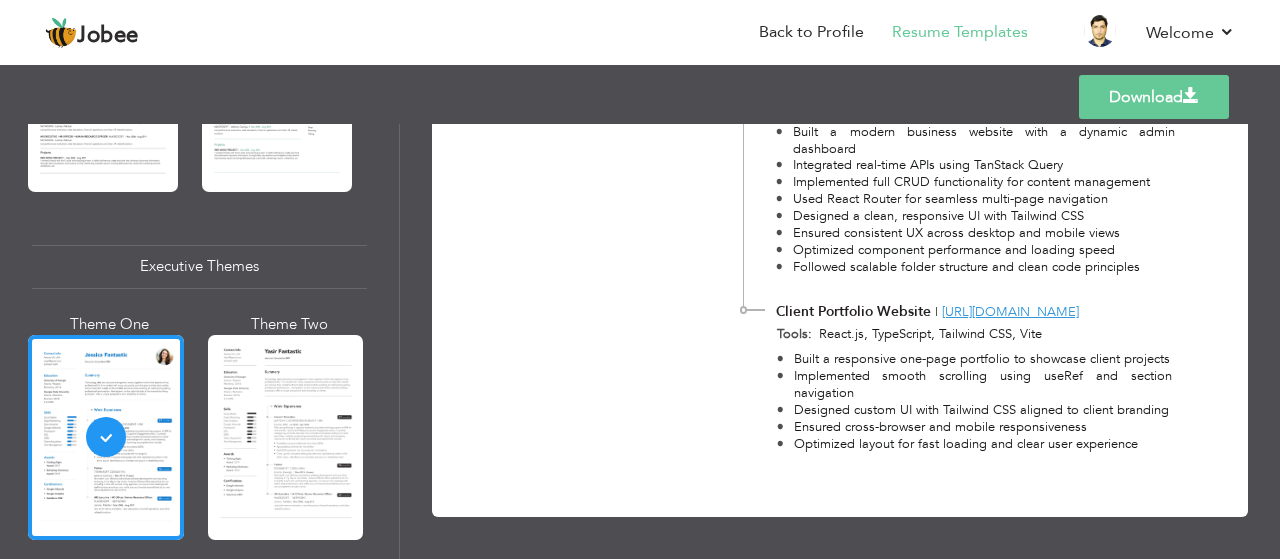 click on "Designed custom UI with Tailwind CSS aligned to client branding" at bounding box center (983, 410) 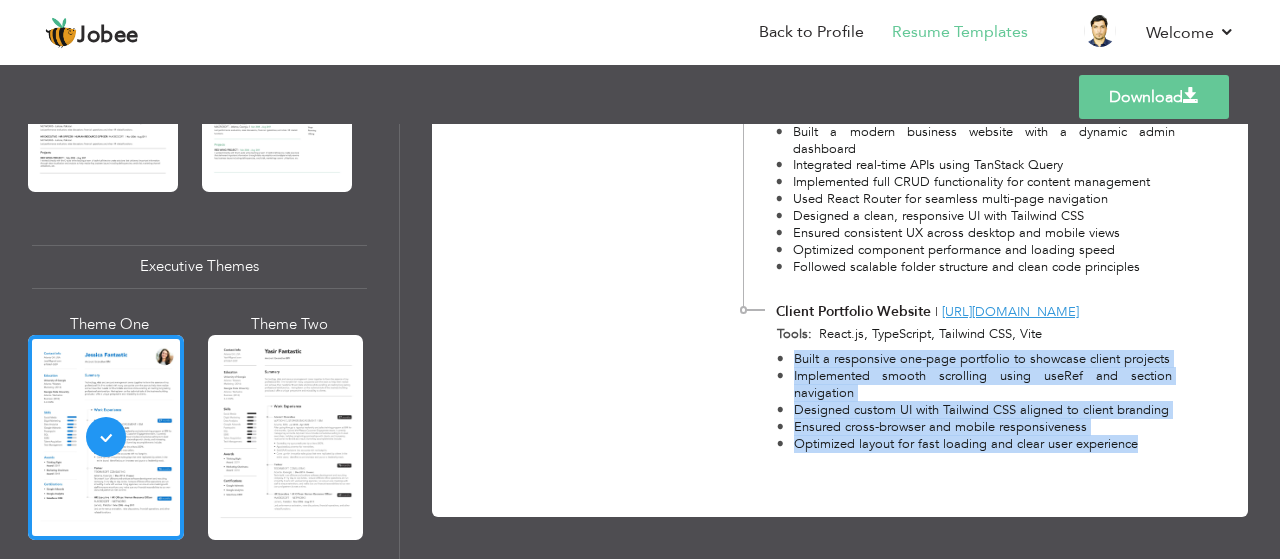 drag, startPoint x: 1134, startPoint y: 443, endPoint x: 788, endPoint y: 320, distance: 367.21246 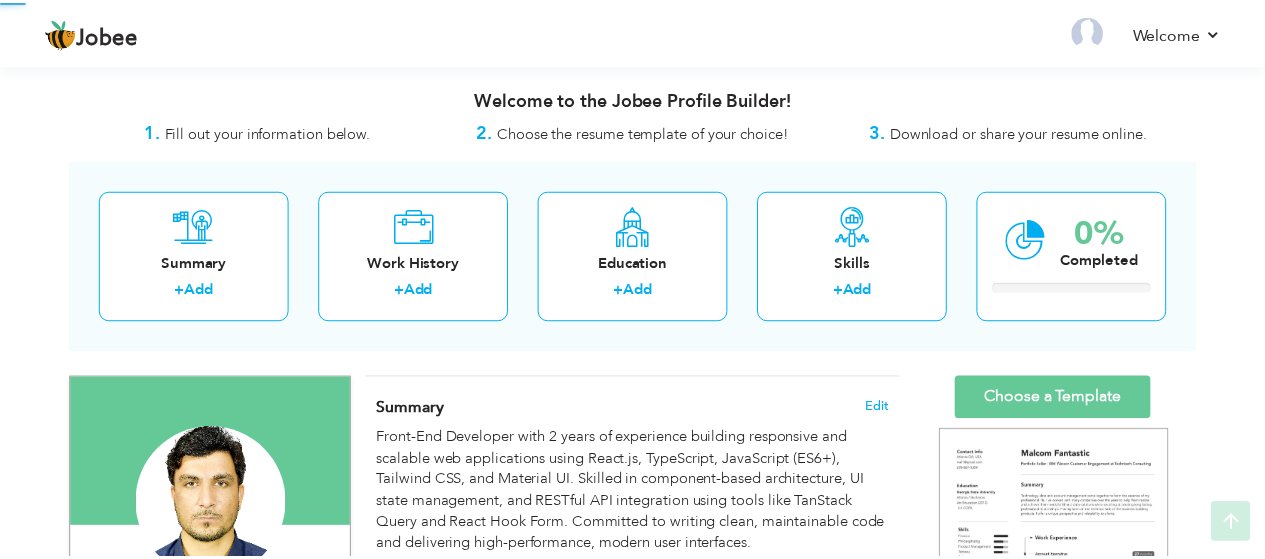 scroll, scrollTop: 405, scrollLeft: 0, axis: vertical 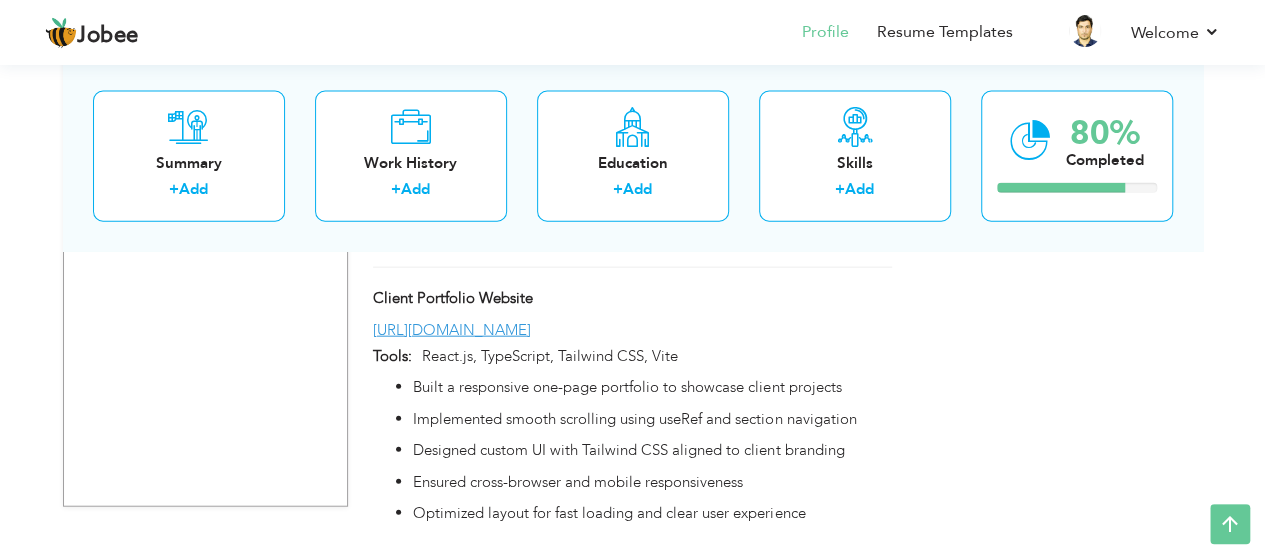 click on "Projects
+ Add Project
Solam – Solar Panel Installer
Solam – Solar Panel Installer
Tools:" at bounding box center (633, -187) 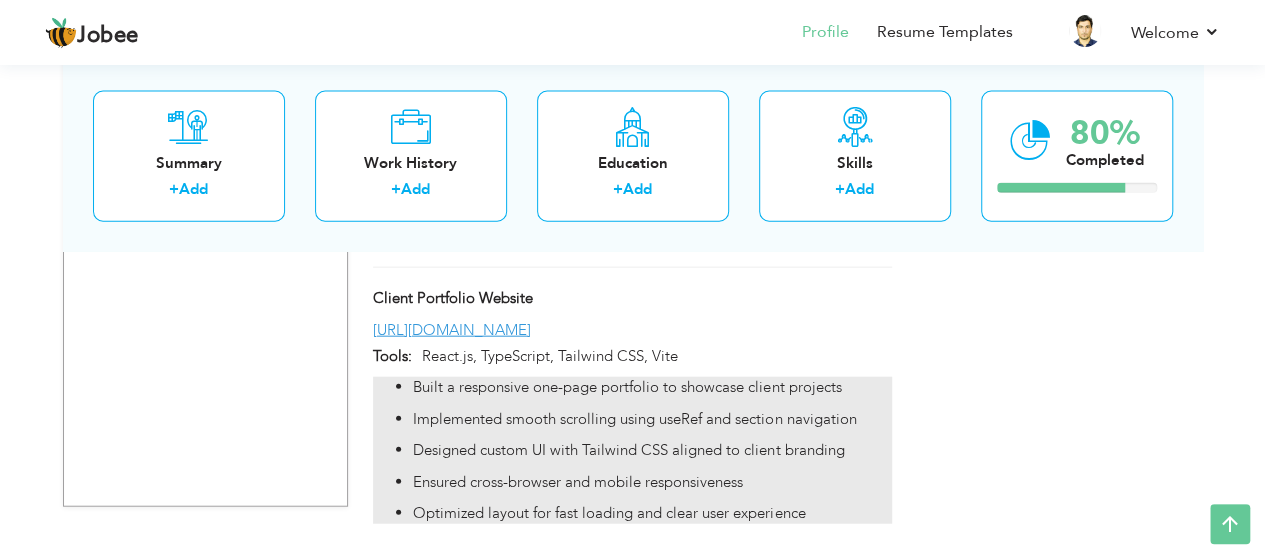 click on "Ensured cross-browser and mobile responsiveness" at bounding box center (652, 482) 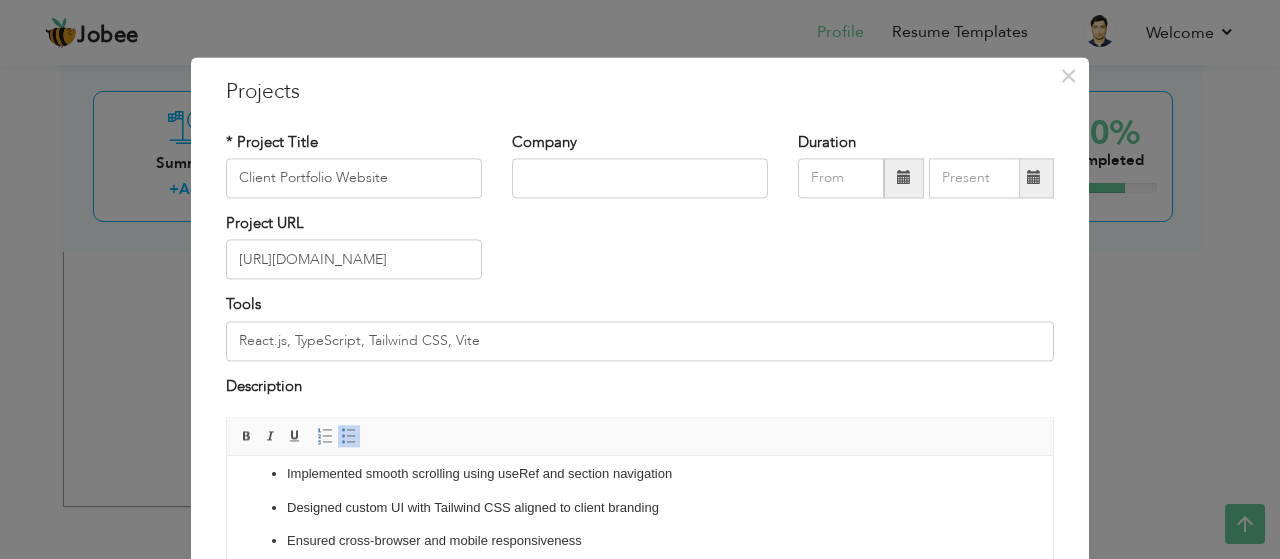 scroll, scrollTop: 0, scrollLeft: 0, axis: both 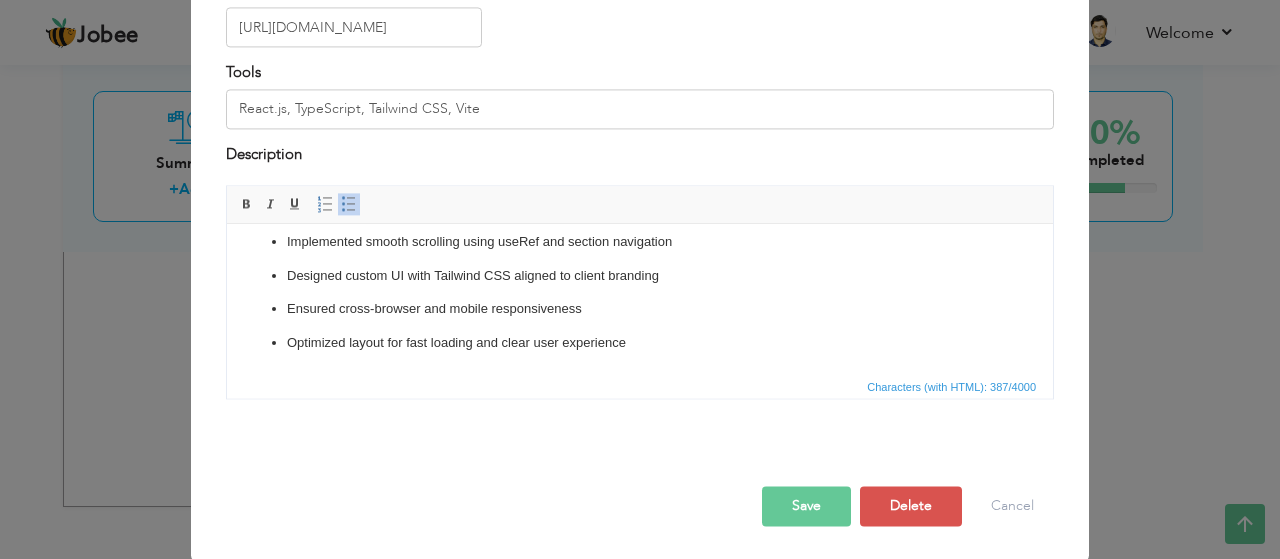 click on "Save" at bounding box center (806, 507) 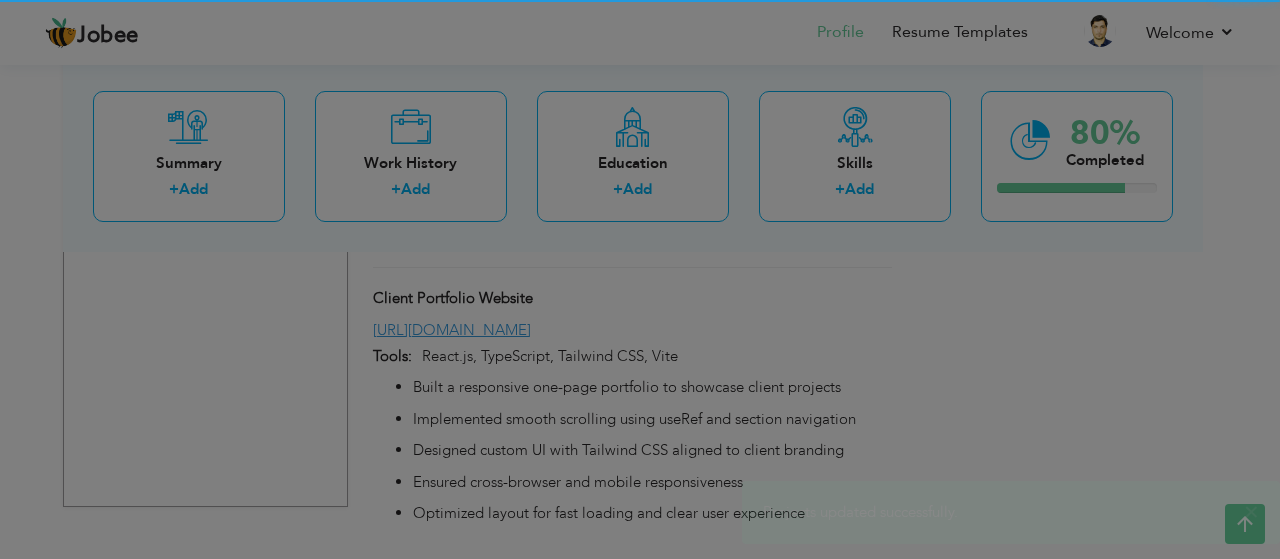 scroll, scrollTop: 0, scrollLeft: 0, axis: both 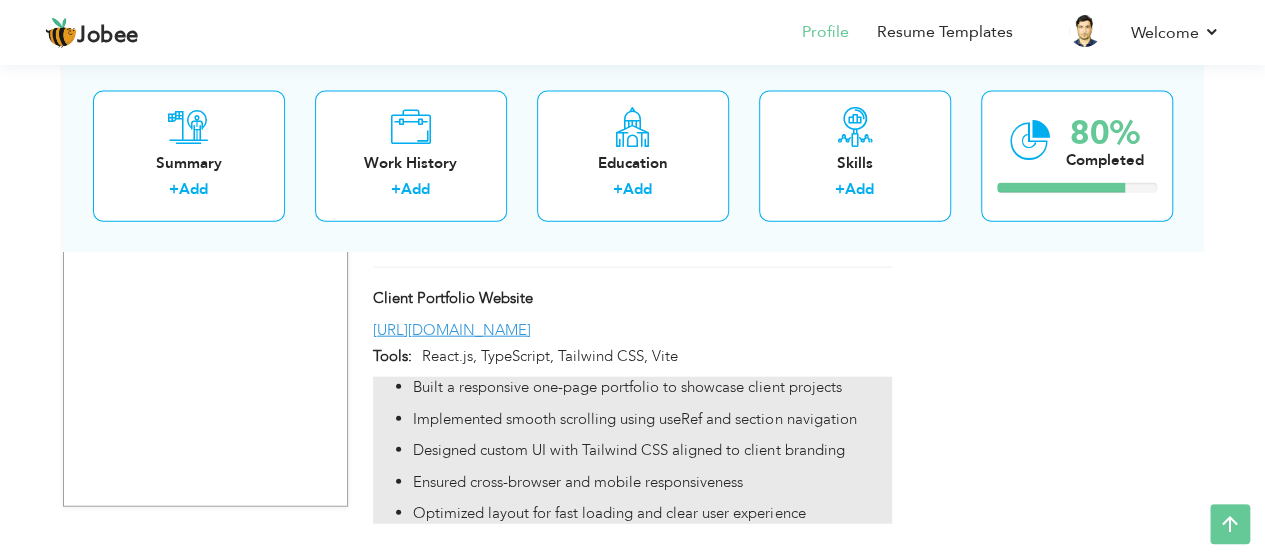 click on "Designed custom UI with Tailwind CSS aligned to client branding" at bounding box center (652, 450) 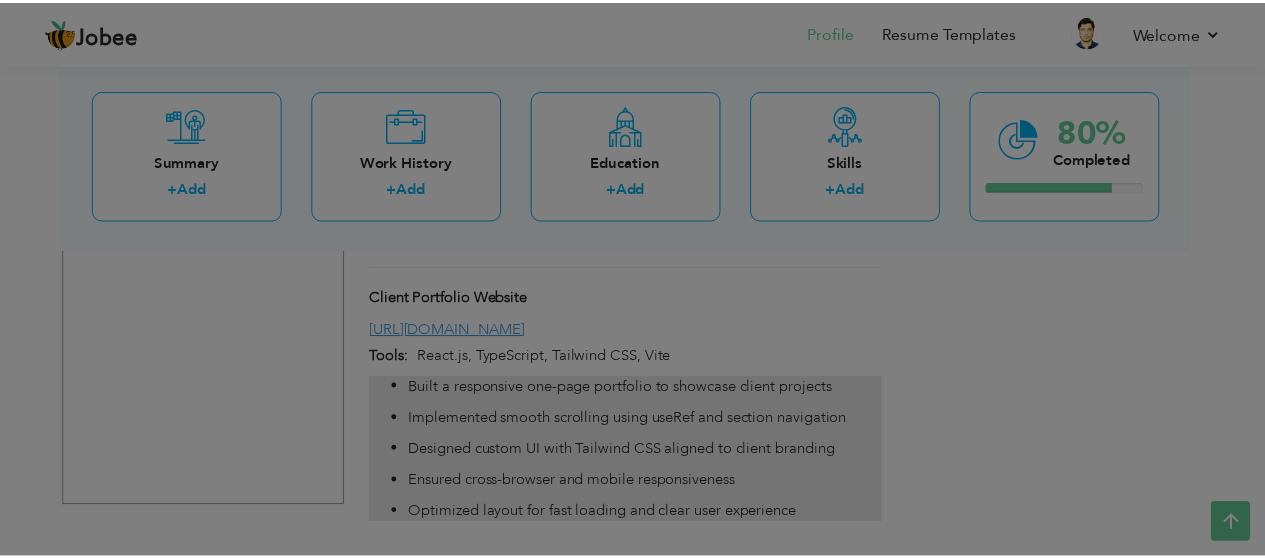 scroll, scrollTop: 0, scrollLeft: 0, axis: both 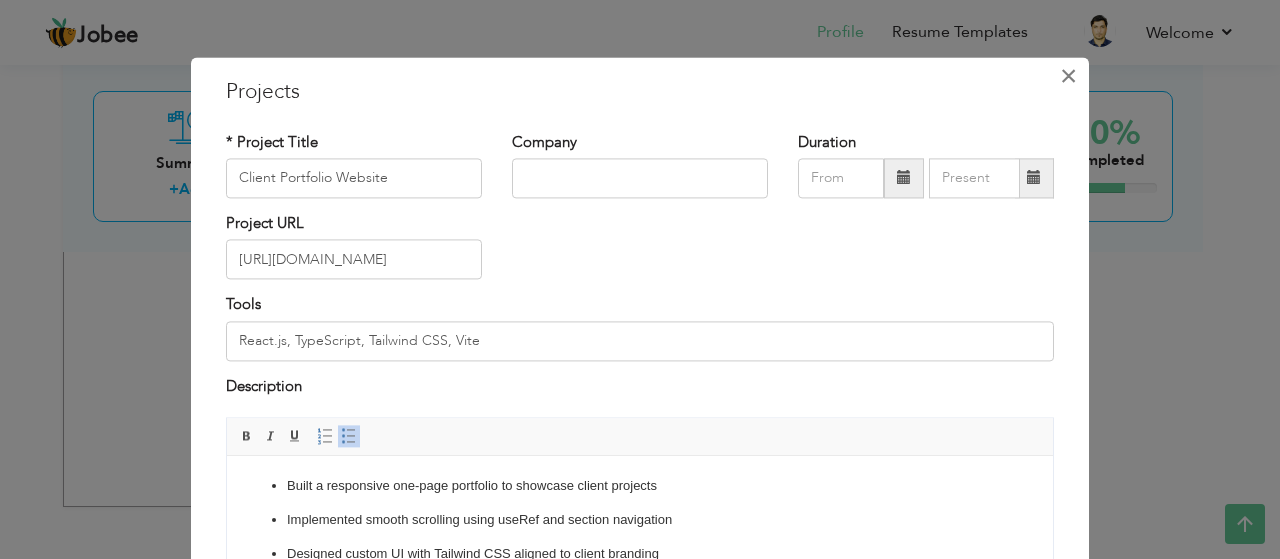 click on "×" at bounding box center [1068, 76] 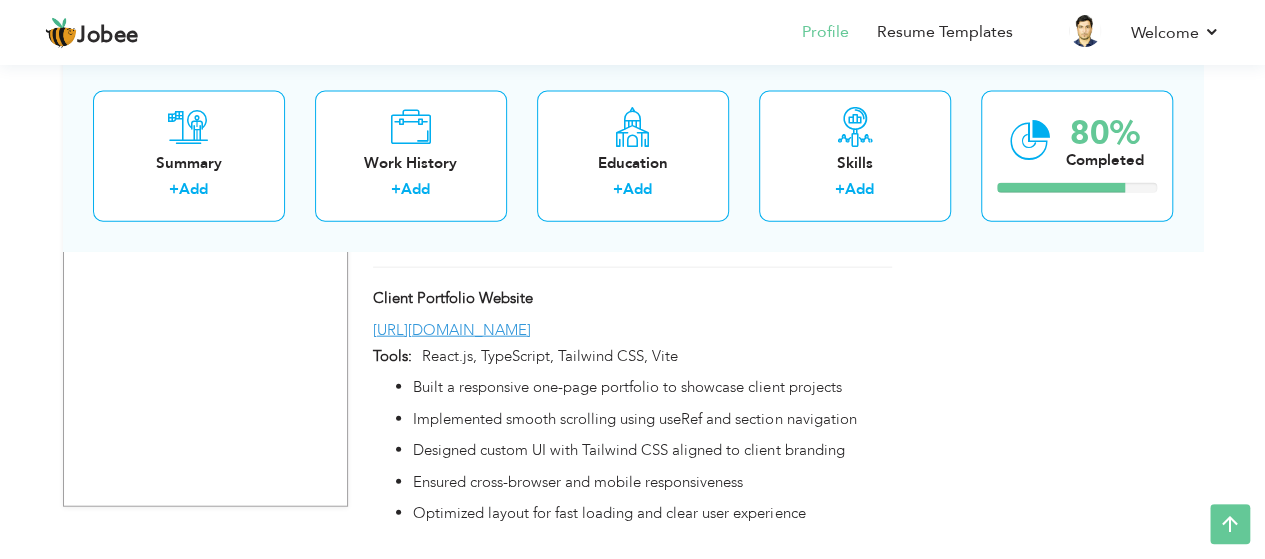 click on "View Resume
Export PDF
Profile
Summary
Public Link
Experience
Education
Awards
Work Histroy
Projects
Certifications
Skills
Preferred Job City" at bounding box center (632, -779) 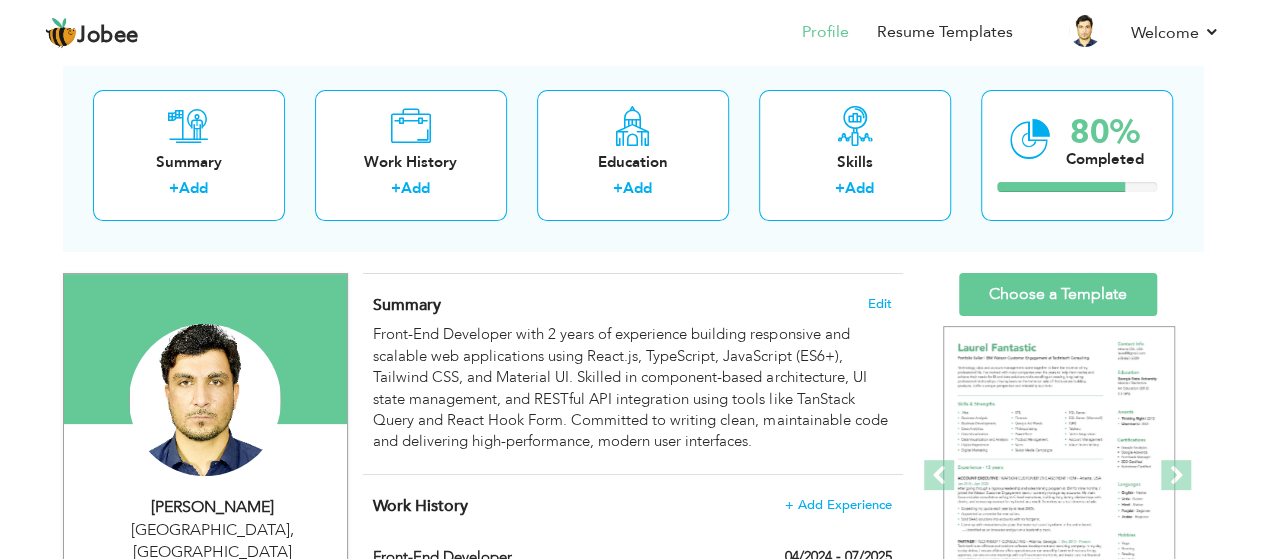 scroll, scrollTop: 118, scrollLeft: 0, axis: vertical 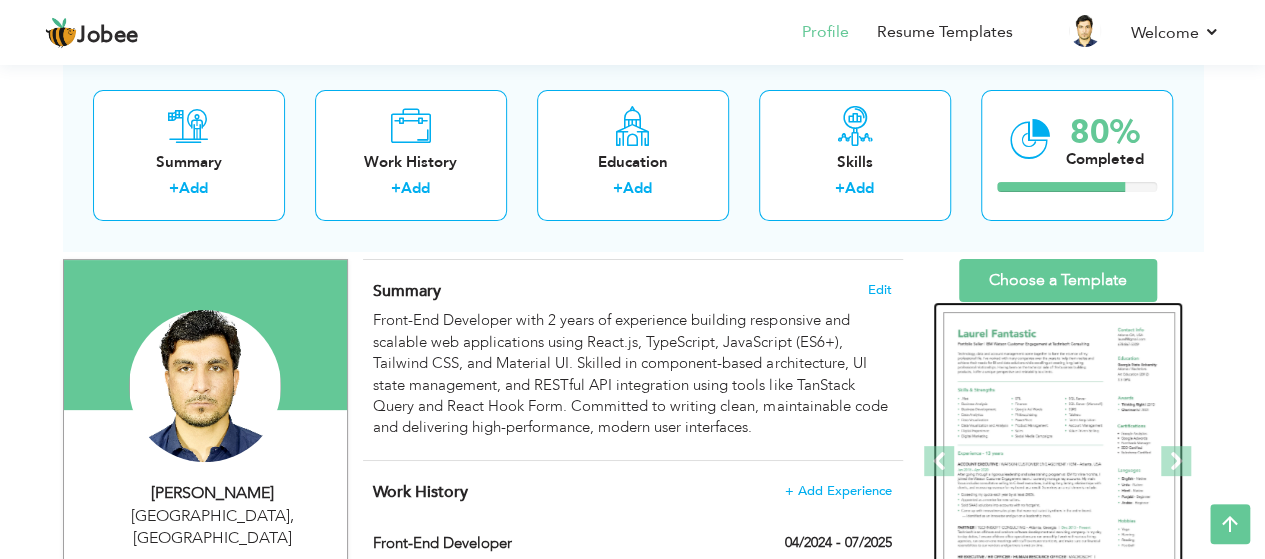 click at bounding box center (1059, 462) 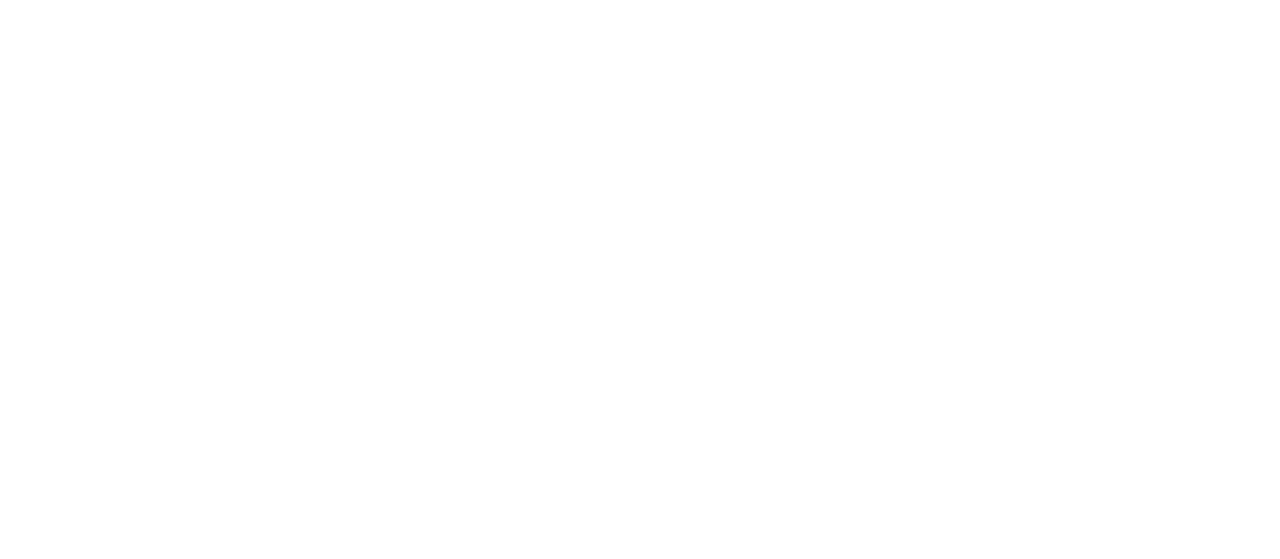 scroll, scrollTop: 0, scrollLeft: 0, axis: both 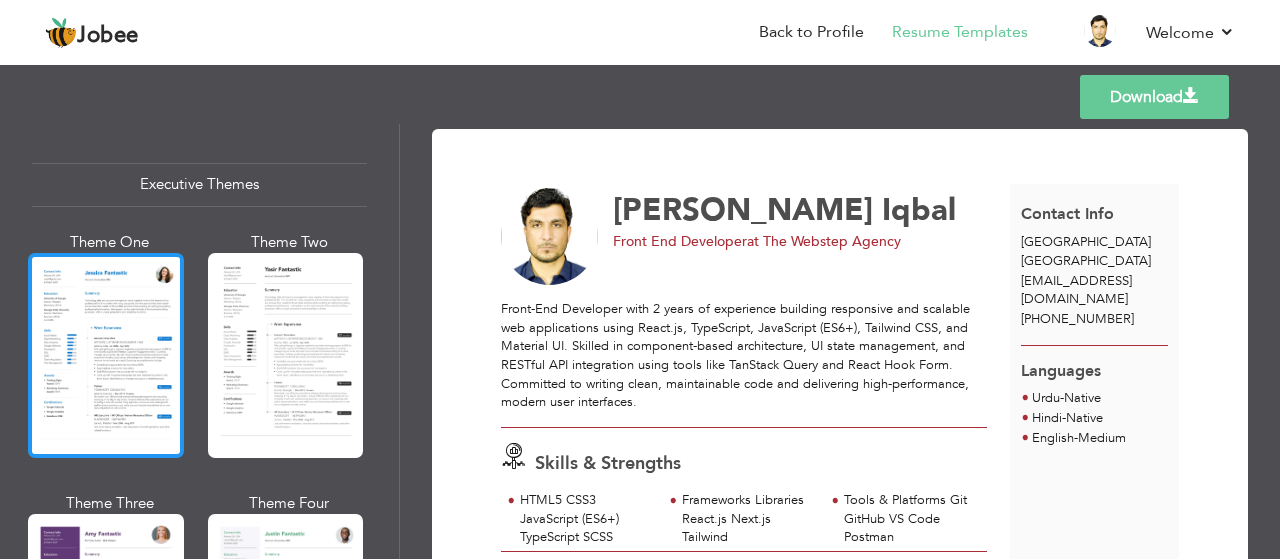 click at bounding box center [106, 355] 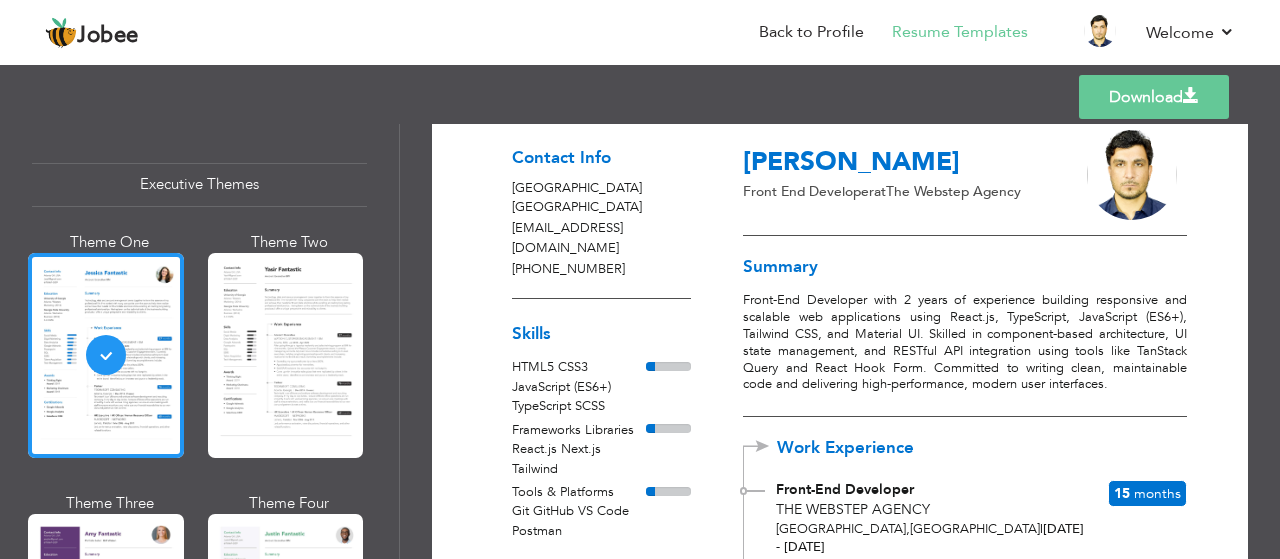 scroll, scrollTop: 76, scrollLeft: 0, axis: vertical 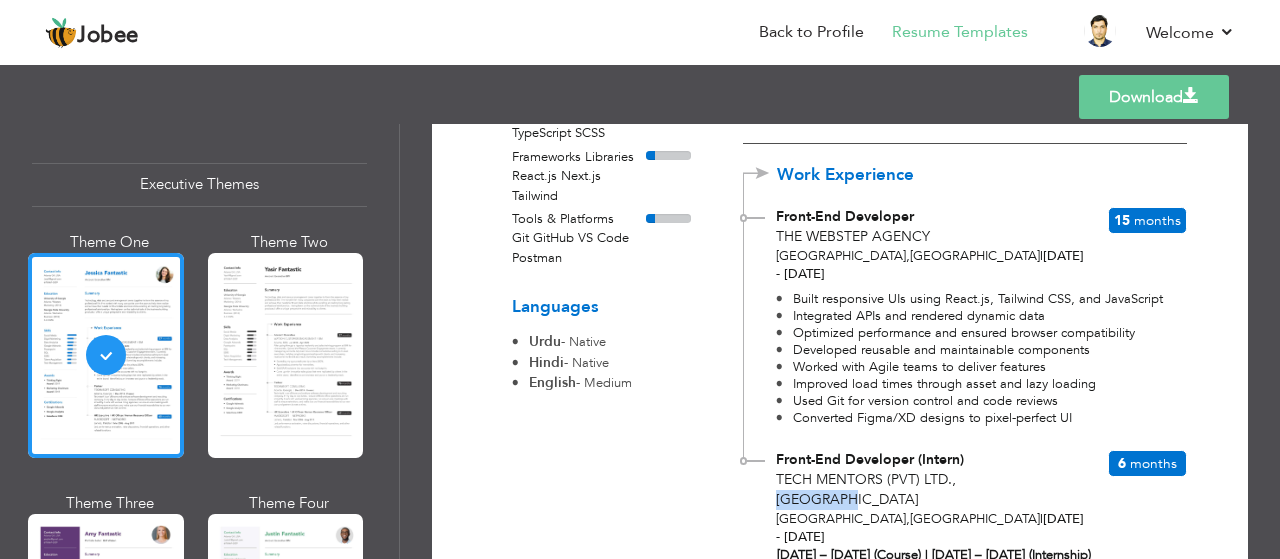drag, startPoint x: 958, startPoint y: 461, endPoint x: 1038, endPoint y: 458, distance: 80.05623 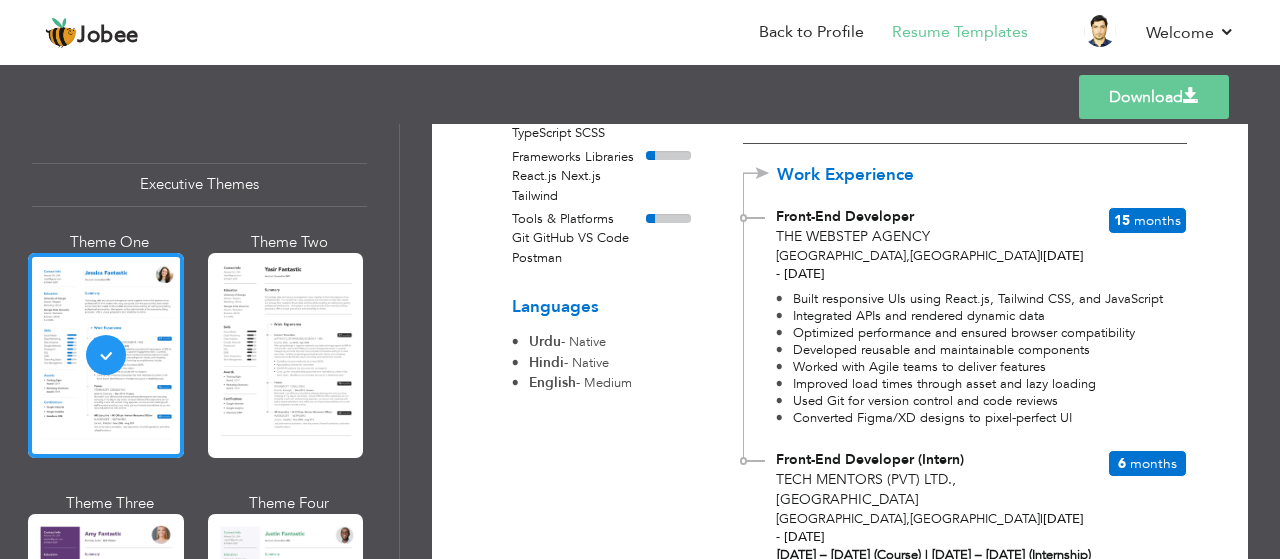 click on "Islamabad ,  Pakistan" at bounding box center [908, 256] 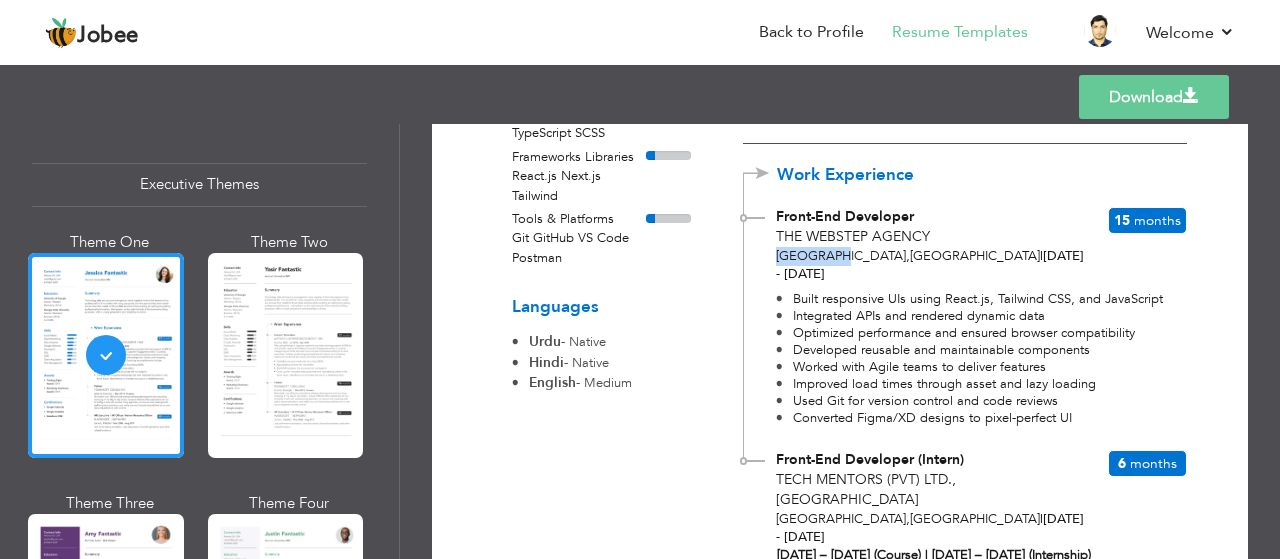 click on "Islamabad ,  Pakistan" at bounding box center (908, 256) 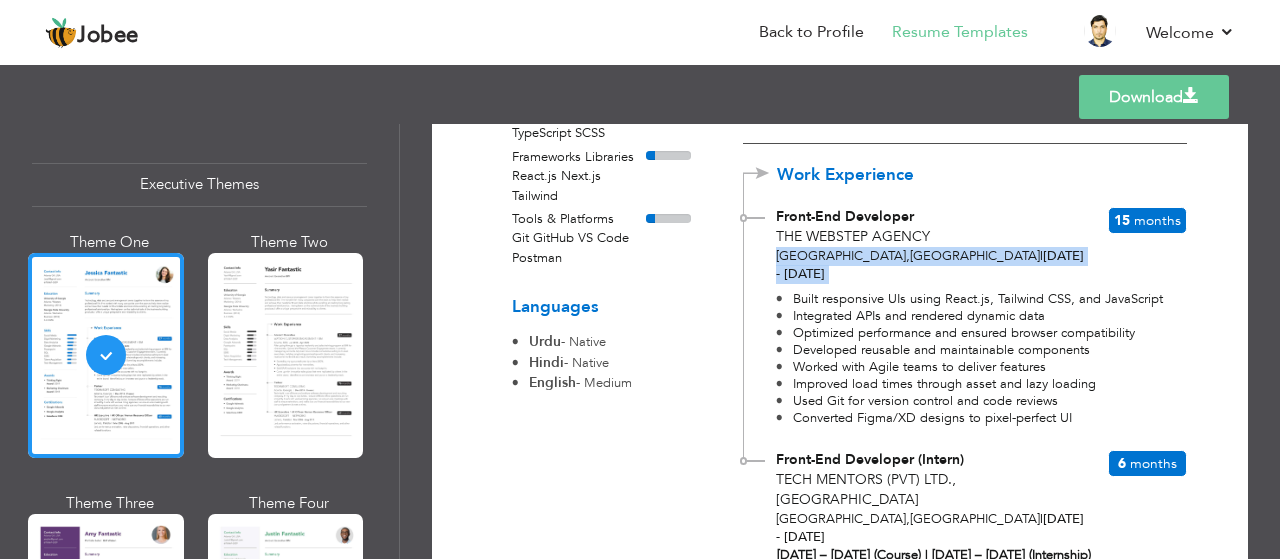click on "Islamabad ,  Pakistan" at bounding box center [908, 256] 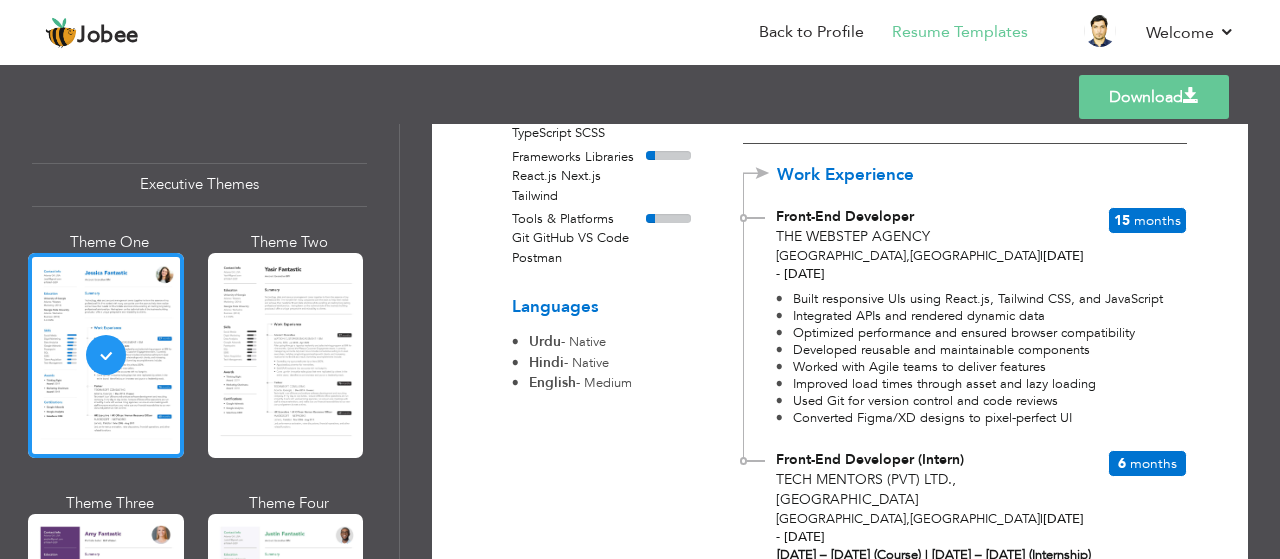 click on "Integrated APIs and rendered dynamic data" at bounding box center [969, 316] 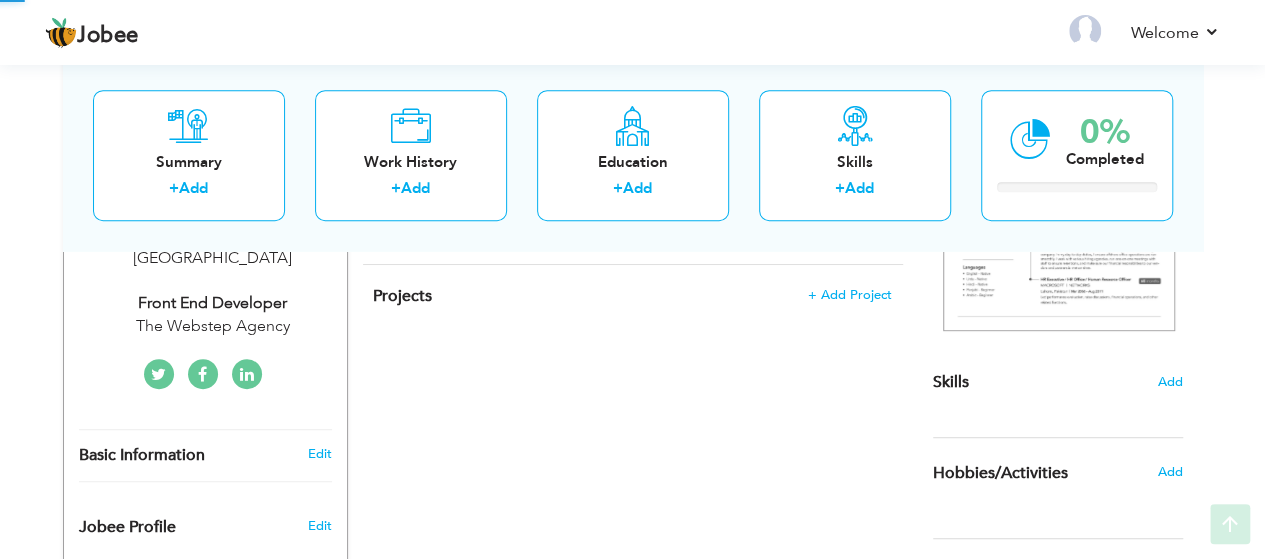 scroll, scrollTop: 398, scrollLeft: 0, axis: vertical 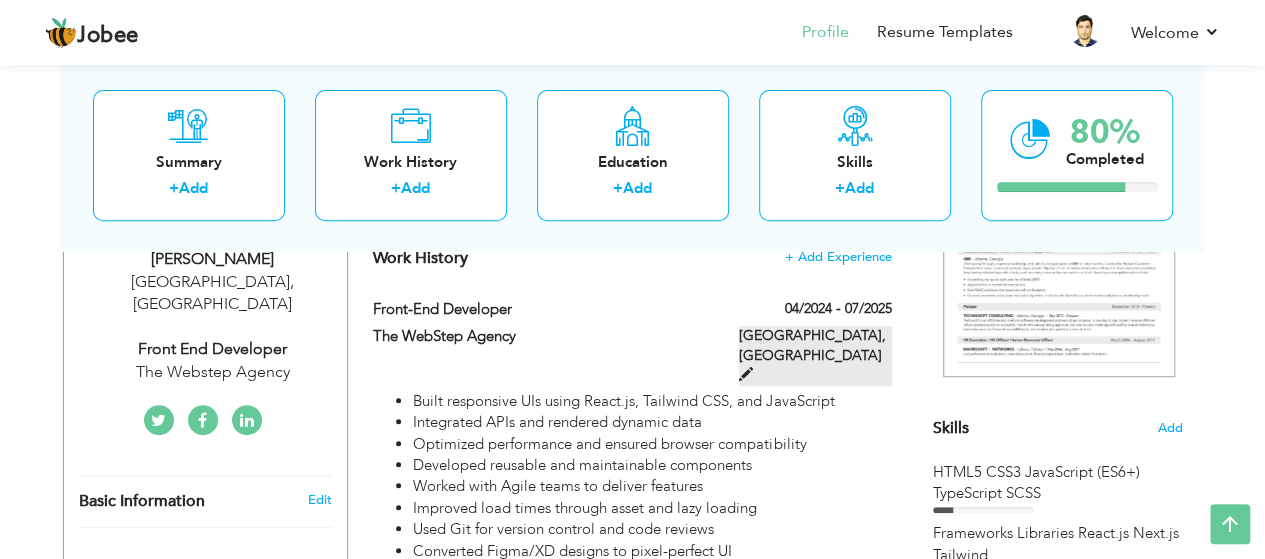 click on "Islamabad, Pakistan" at bounding box center [815, 356] 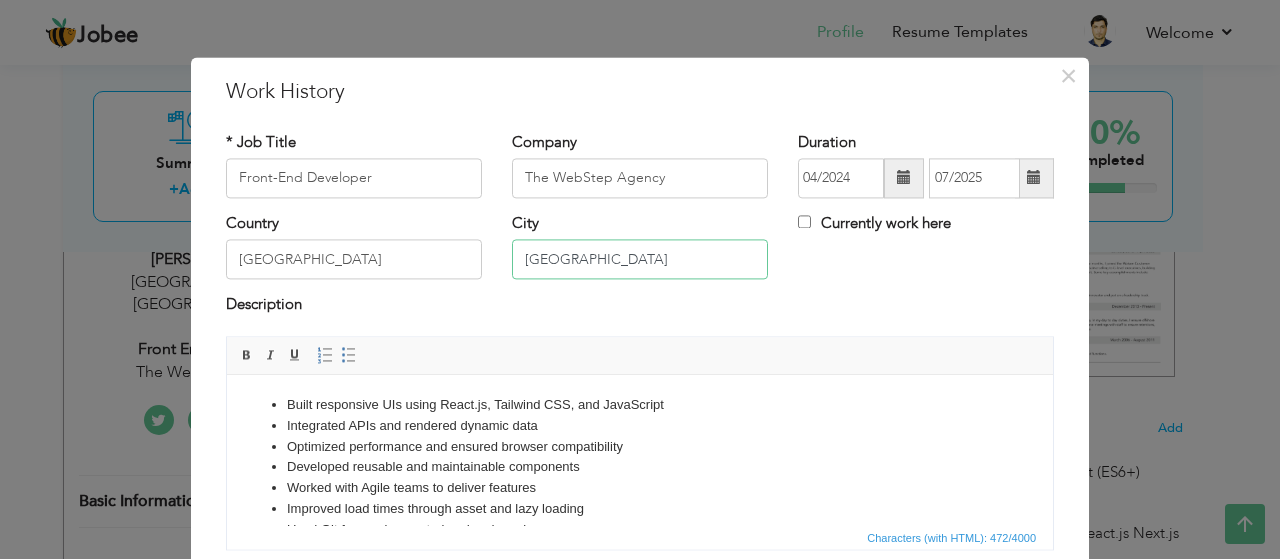 drag, startPoint x: 604, startPoint y: 258, endPoint x: 446, endPoint y: 241, distance: 158.91193 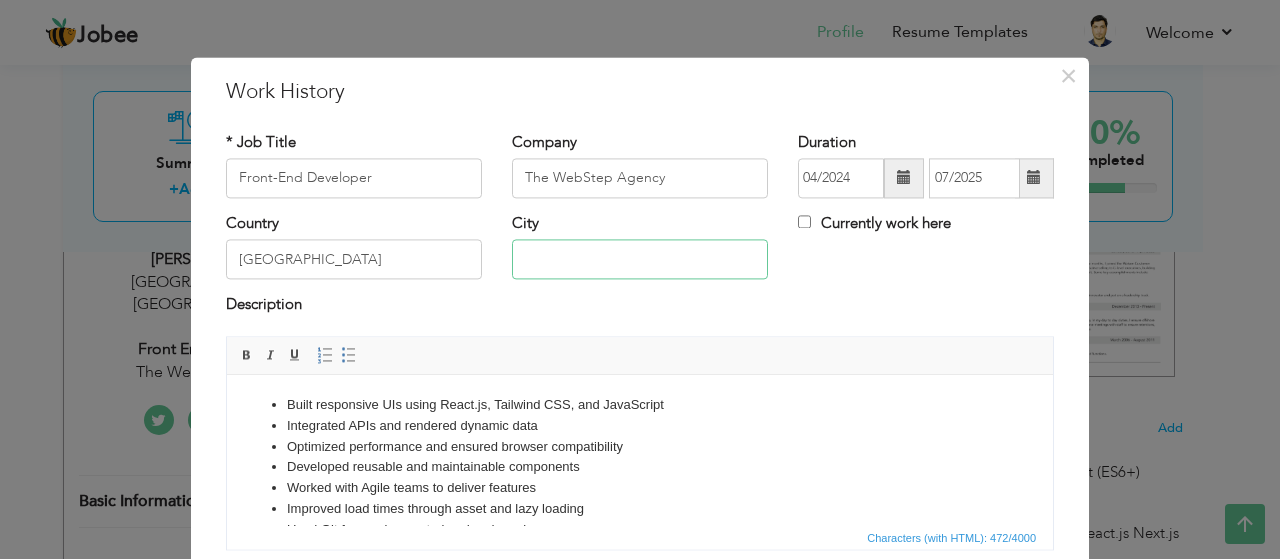 paste on "[GEOGRAPHIC_DATA]" 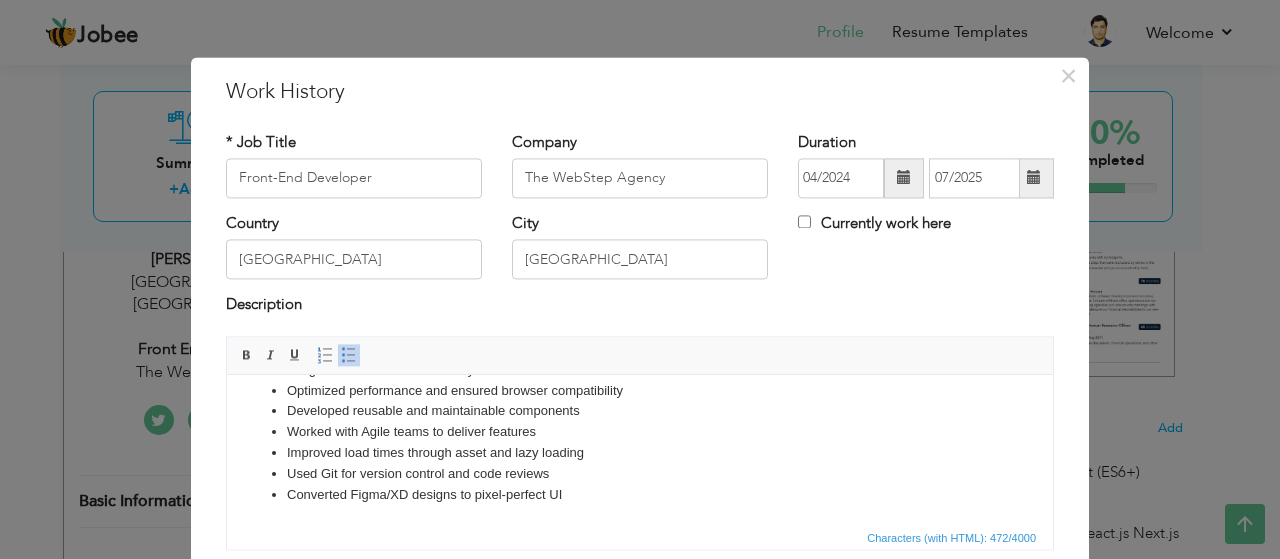 scroll, scrollTop: 0, scrollLeft: 0, axis: both 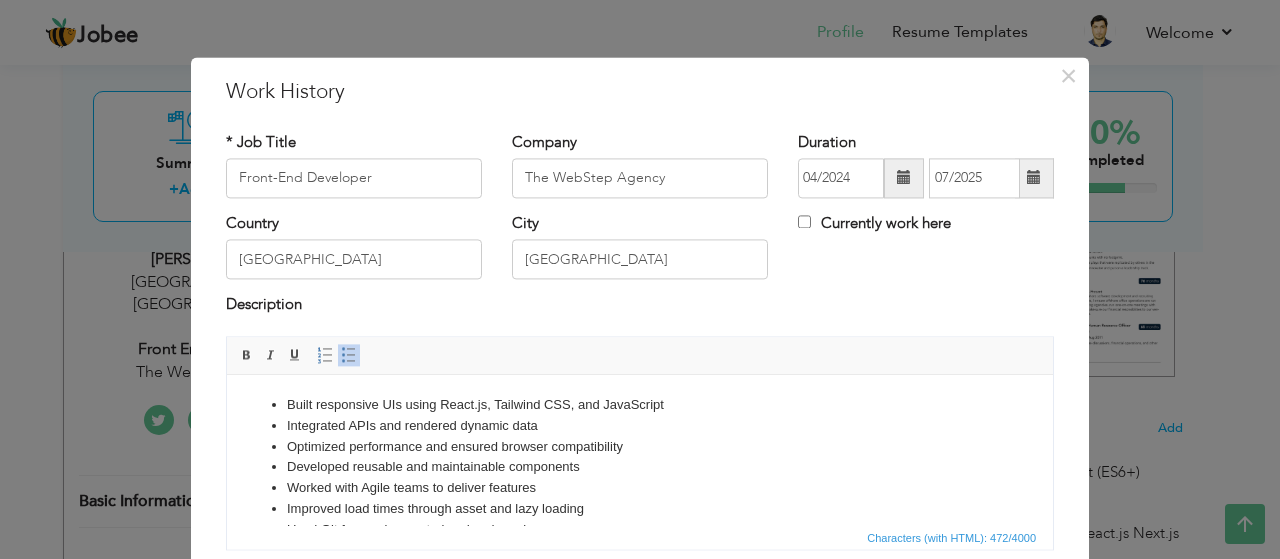 drag, startPoint x: 1044, startPoint y: 416, endPoint x: 1259, endPoint y: 743, distance: 391.34894 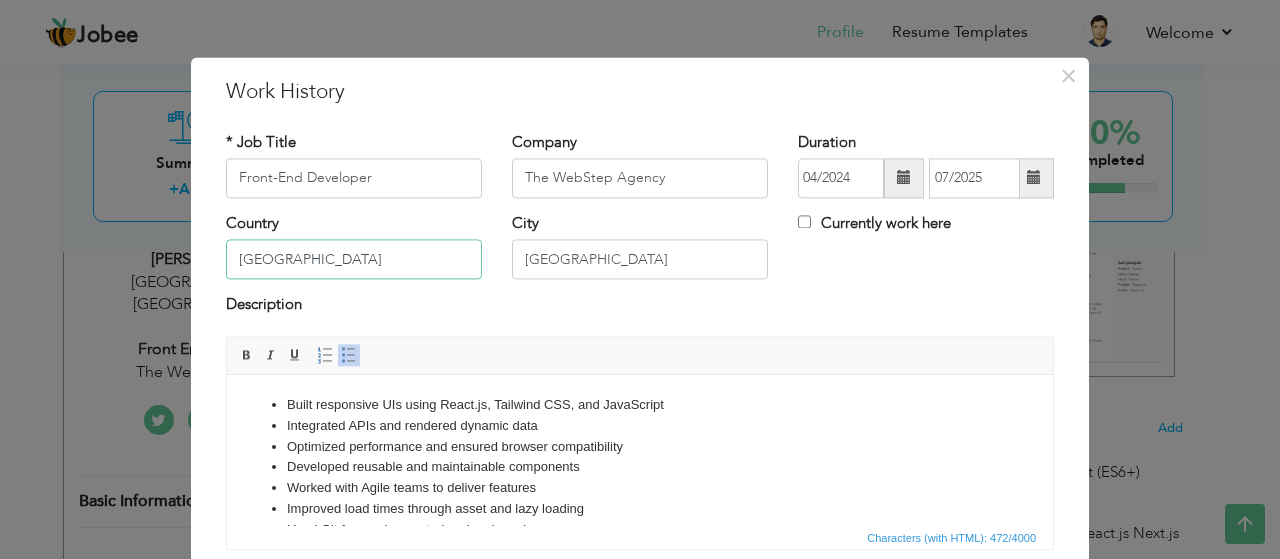 drag, startPoint x: 325, startPoint y: 270, endPoint x: 202, endPoint y: 254, distance: 124.036285 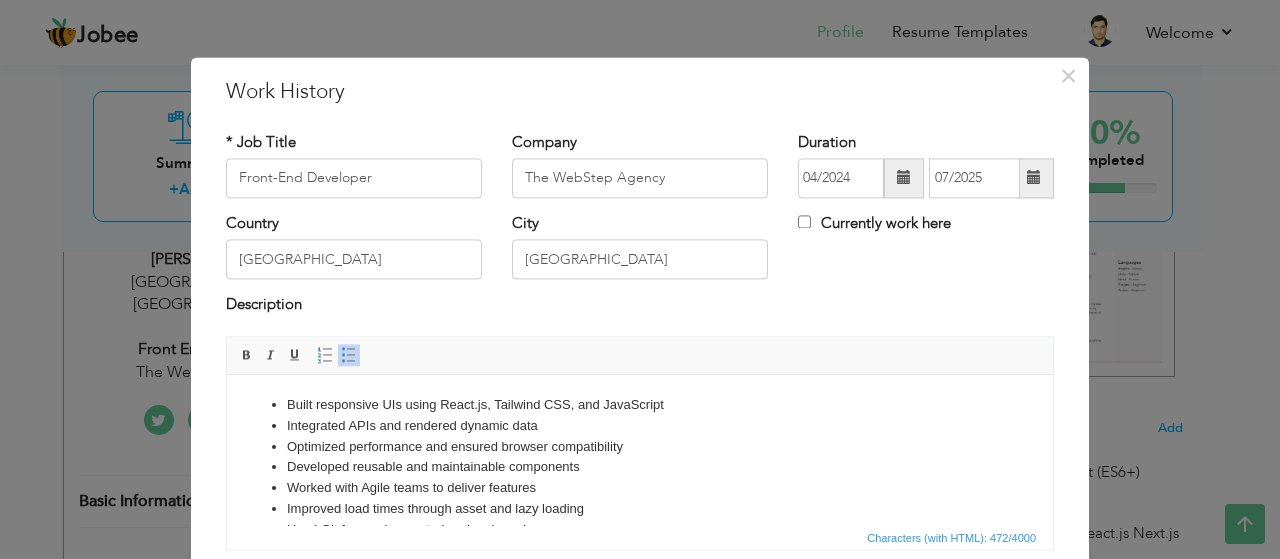 click on "Editor toolbars Basic Styles   Bold   Italic   Underline Paragraph   Insert/Remove Numbered List   Insert/Remove Bulleted List" at bounding box center (640, 356) 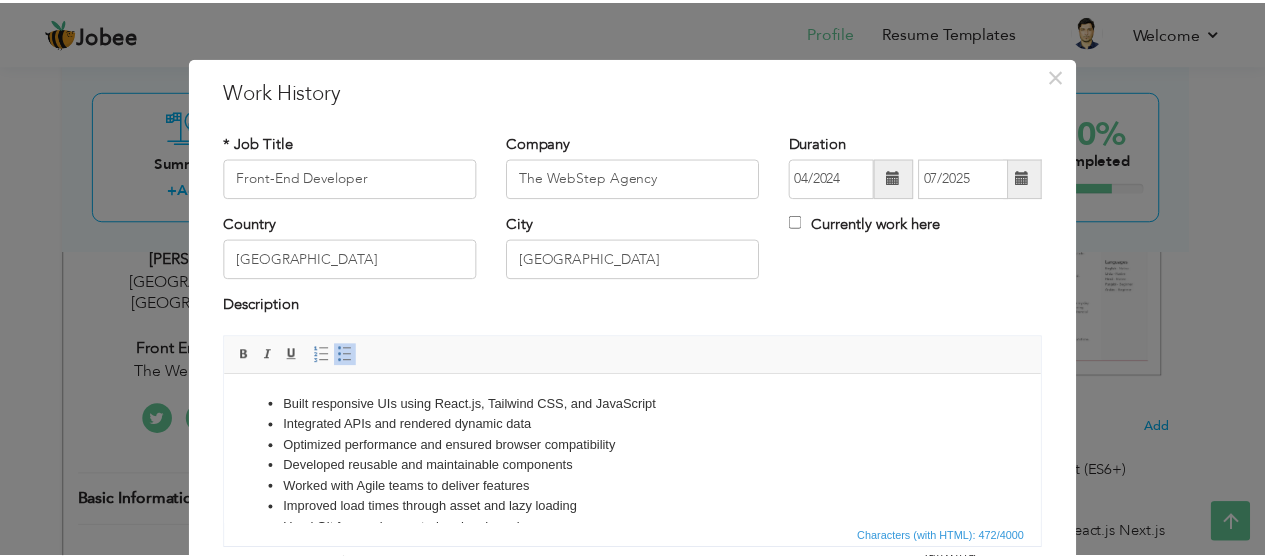 scroll, scrollTop: 151, scrollLeft: 0, axis: vertical 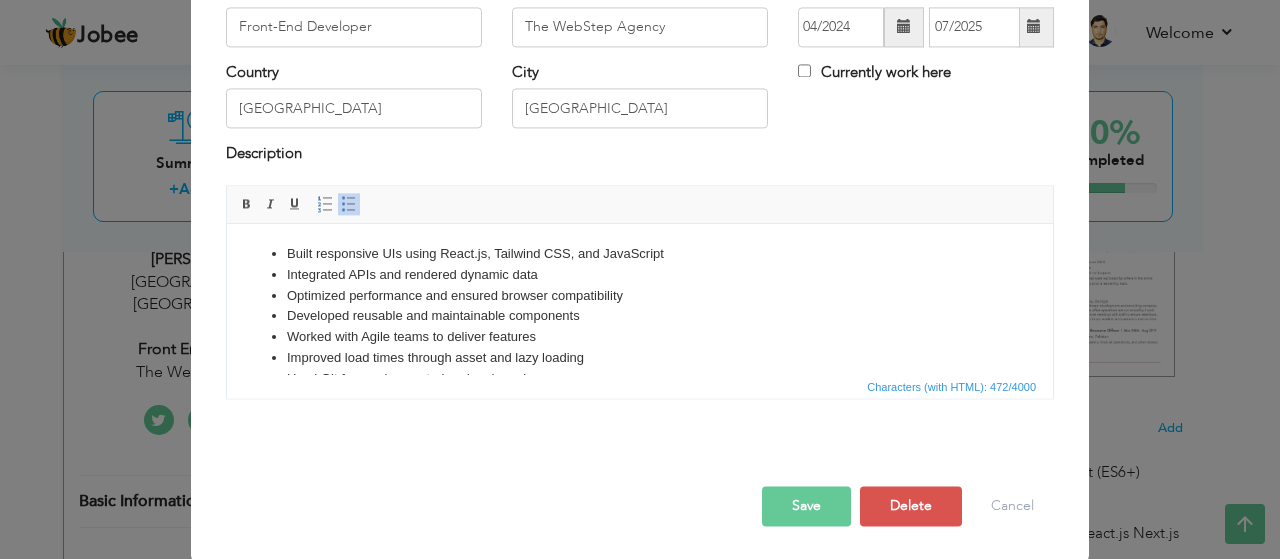 click on "Save" at bounding box center (806, 506) 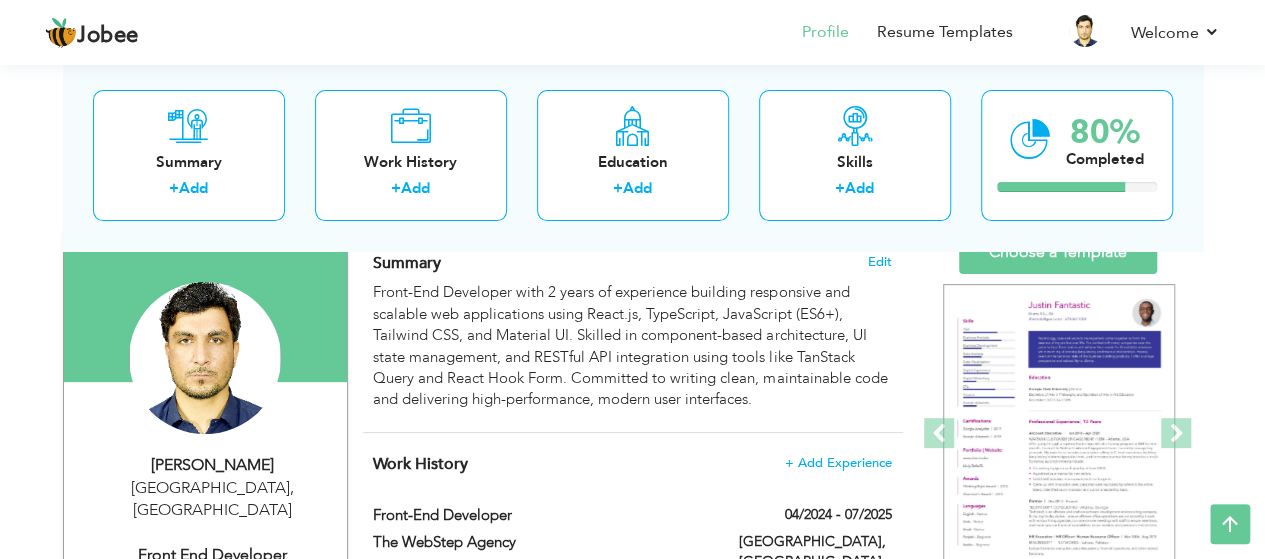 scroll, scrollTop: 206, scrollLeft: 0, axis: vertical 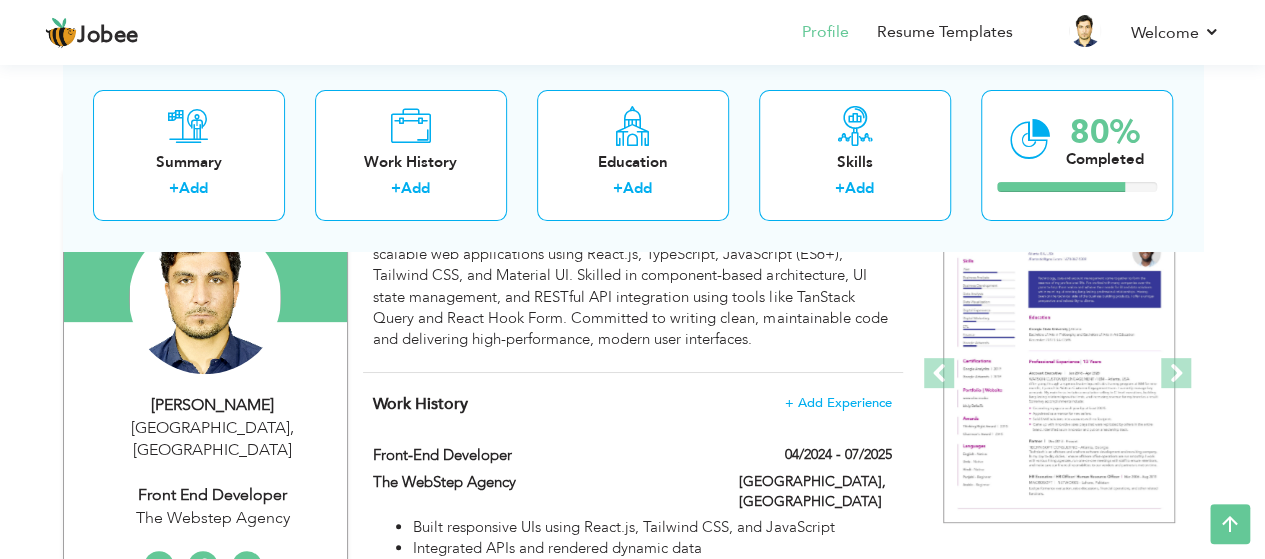 drag, startPoint x: 1262, startPoint y: 140, endPoint x: 1266, endPoint y: 175, distance: 35.22783 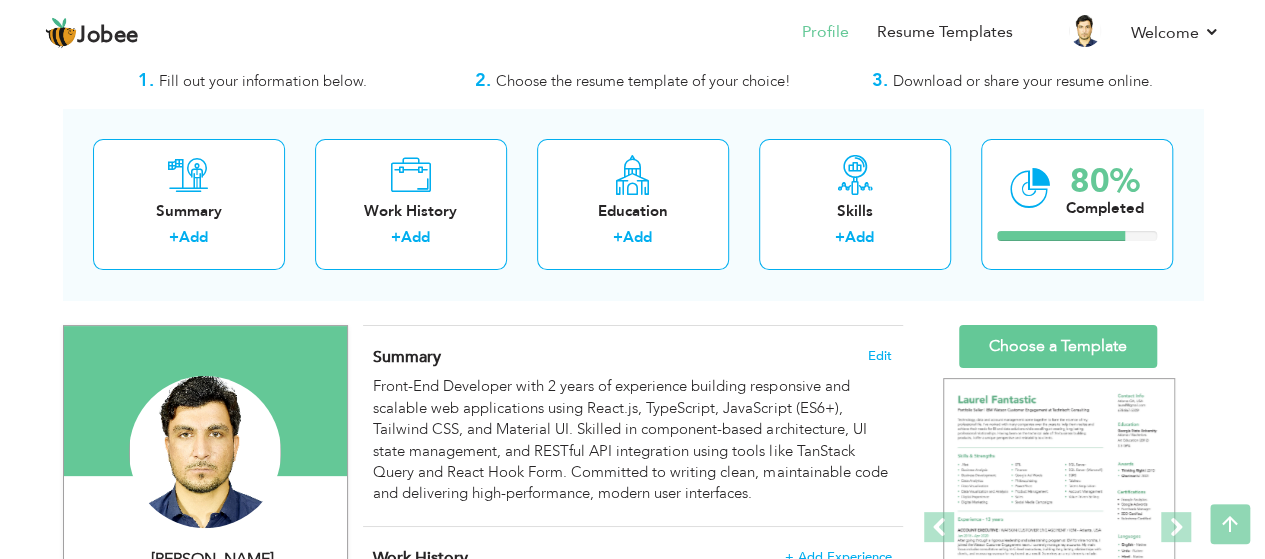 scroll, scrollTop: 0, scrollLeft: 0, axis: both 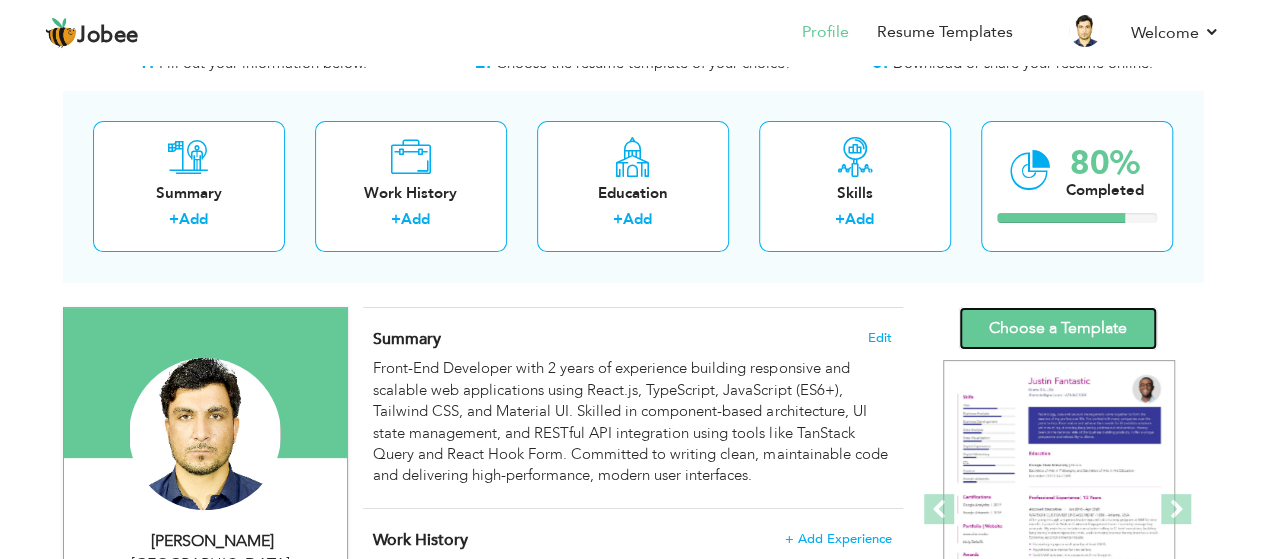 click on "Choose a Template" at bounding box center (1058, 328) 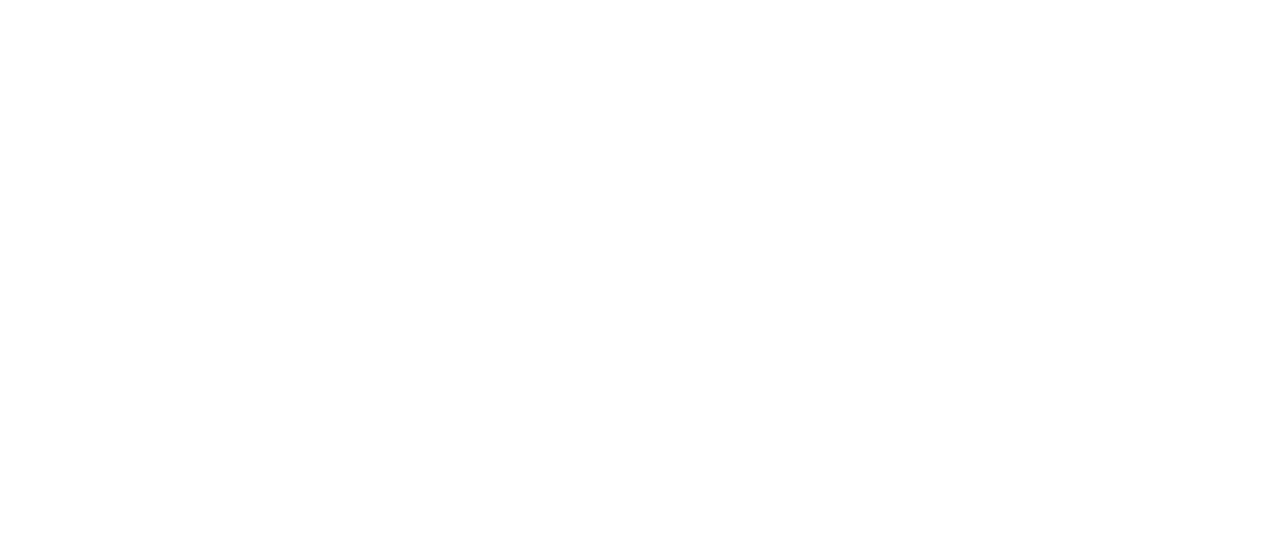 scroll, scrollTop: 0, scrollLeft: 0, axis: both 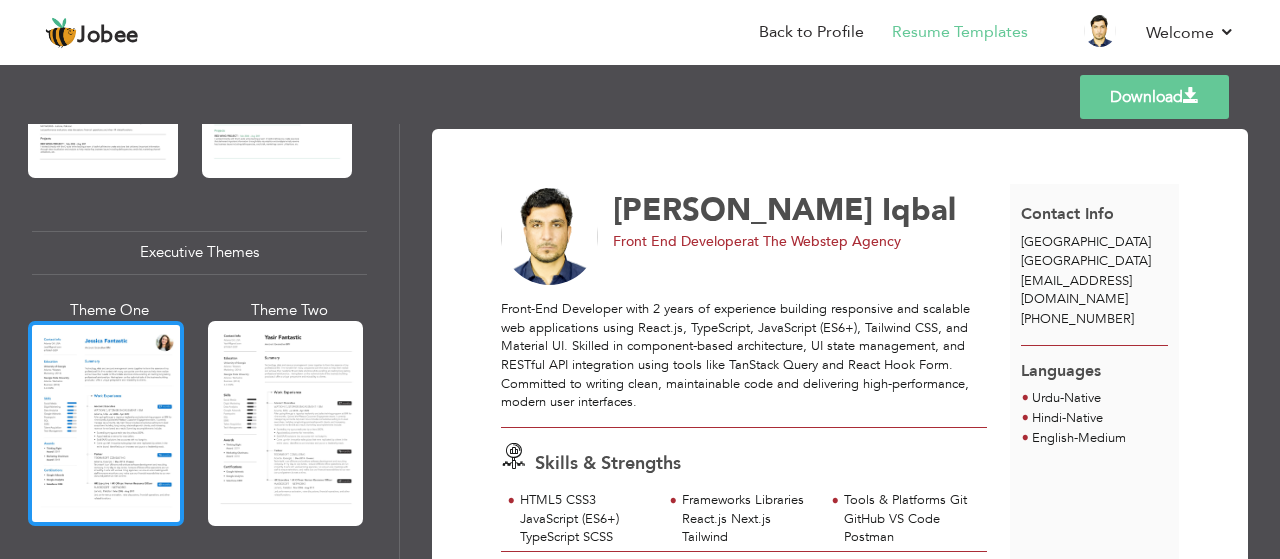 click at bounding box center [106, 423] 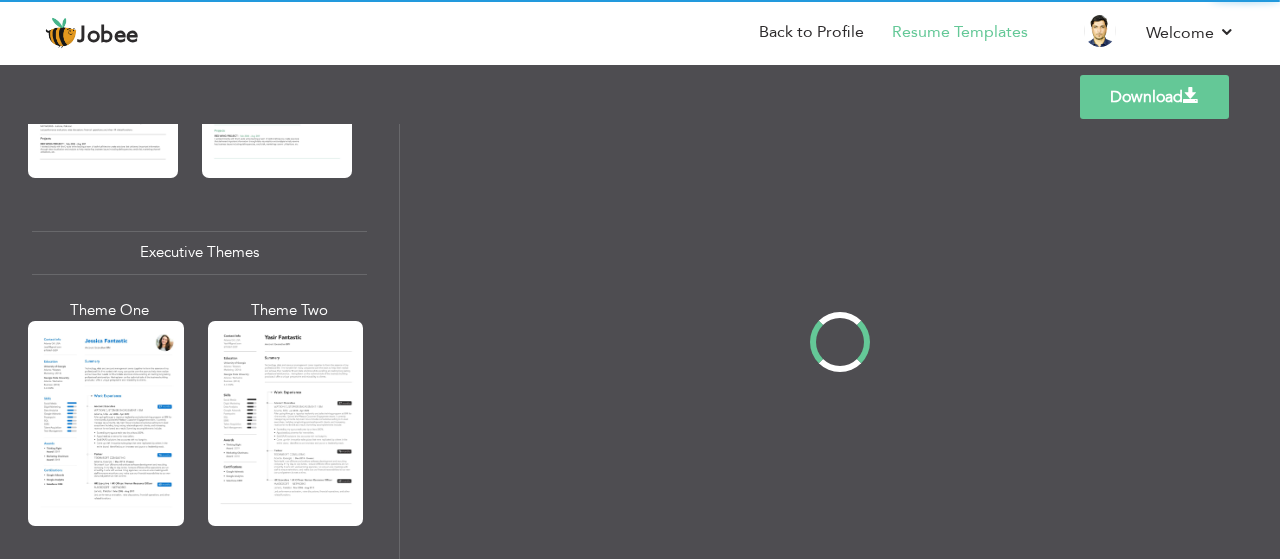 scroll, scrollTop: 1411, scrollLeft: 0, axis: vertical 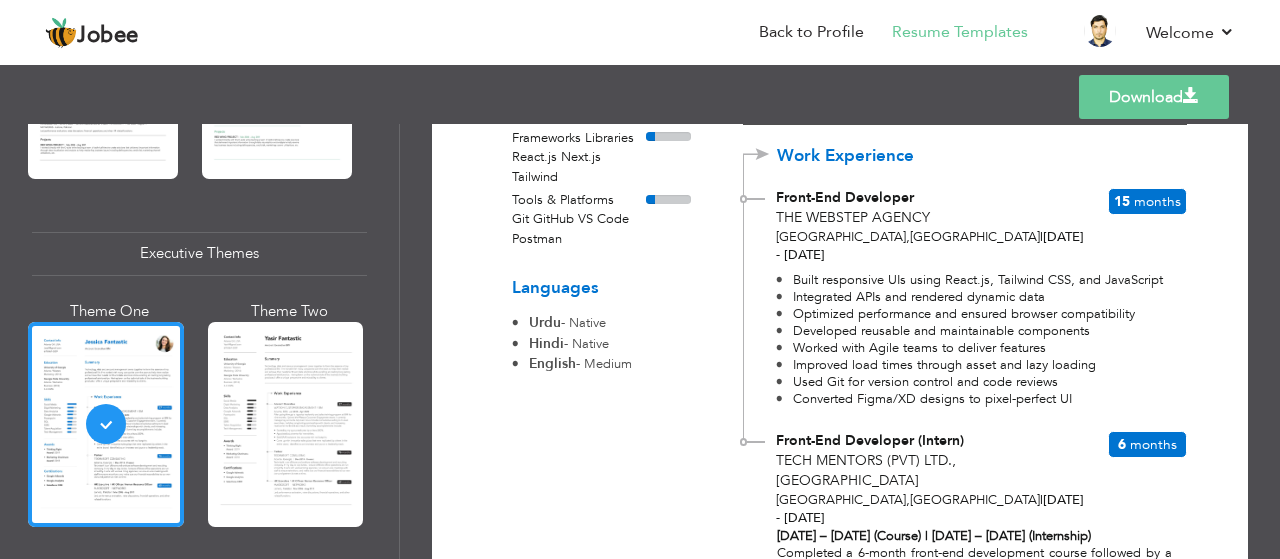 click at bounding box center (1191, 96) 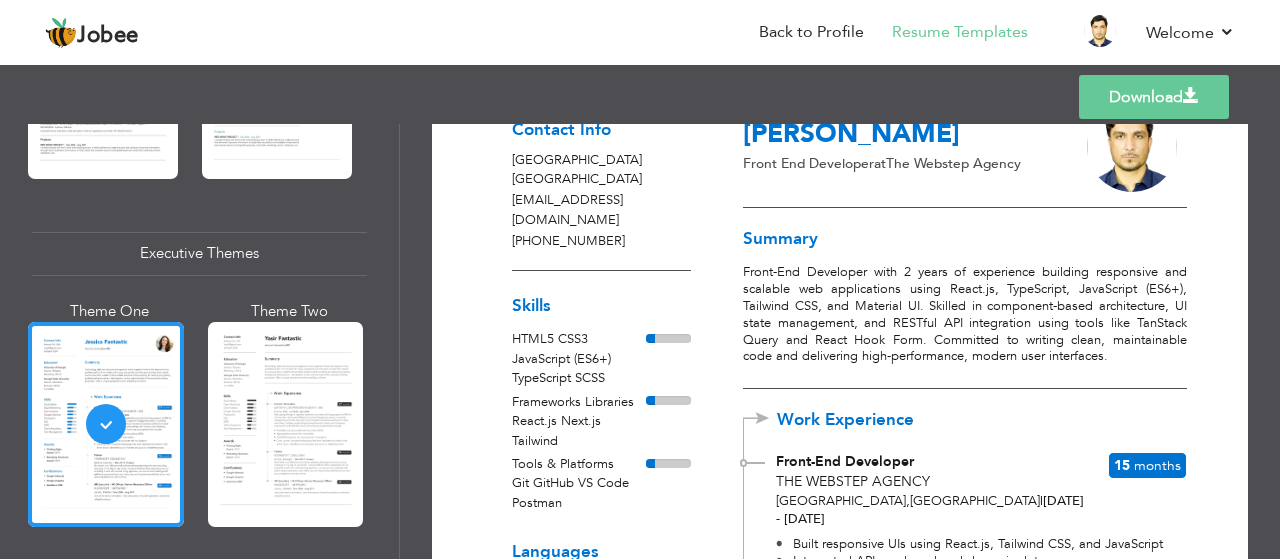 scroll, scrollTop: 0, scrollLeft: 0, axis: both 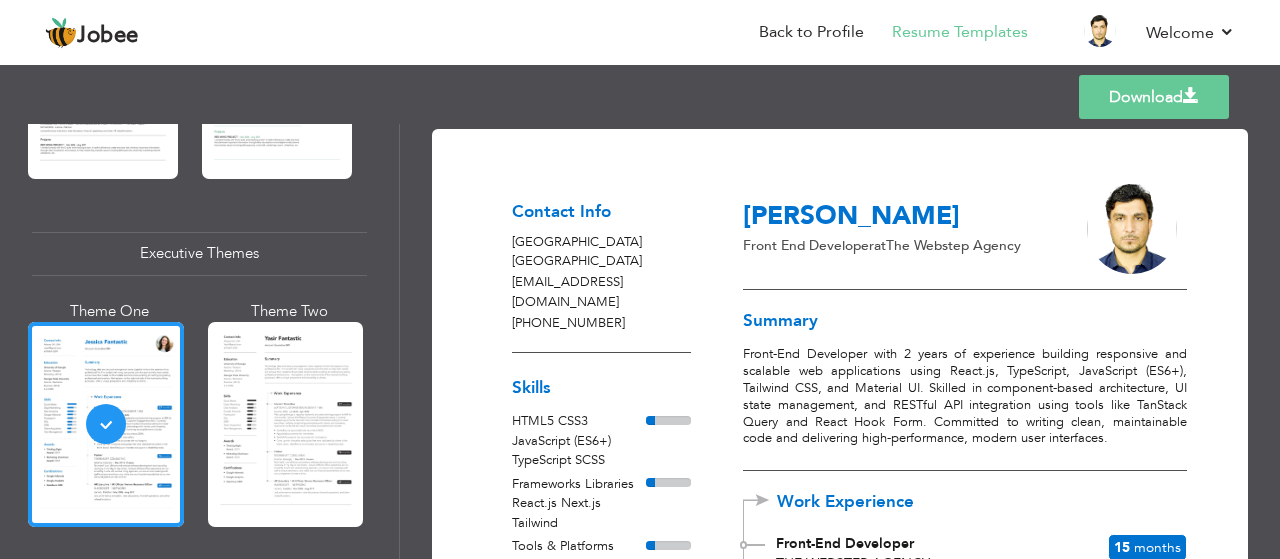 click on "[PERSON_NAME]" at bounding box center [909, 217] 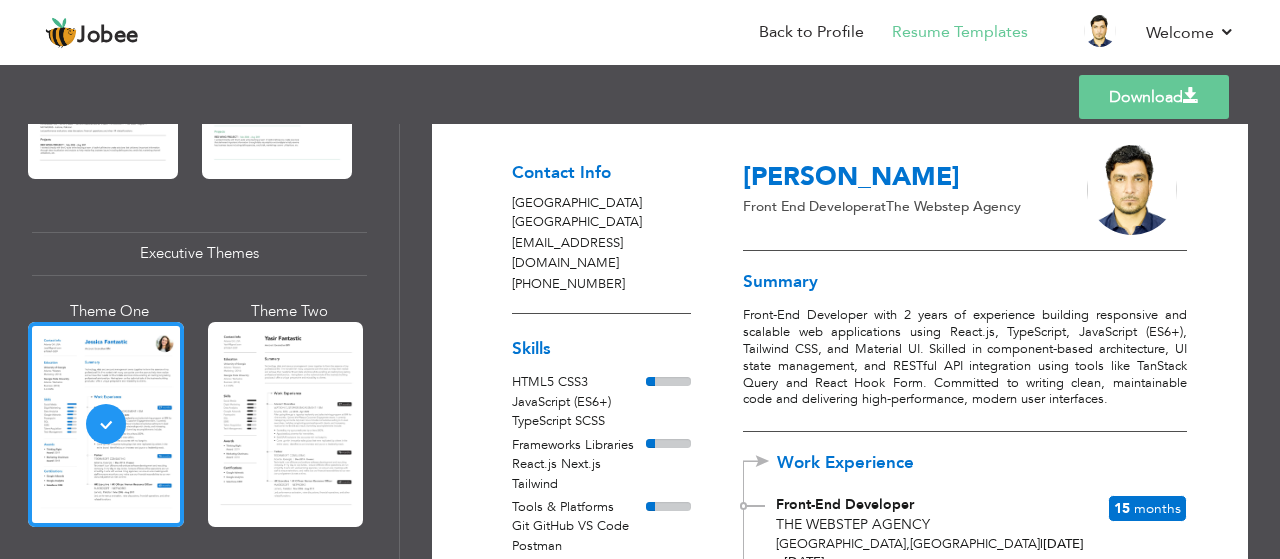 scroll, scrollTop: 0, scrollLeft: 0, axis: both 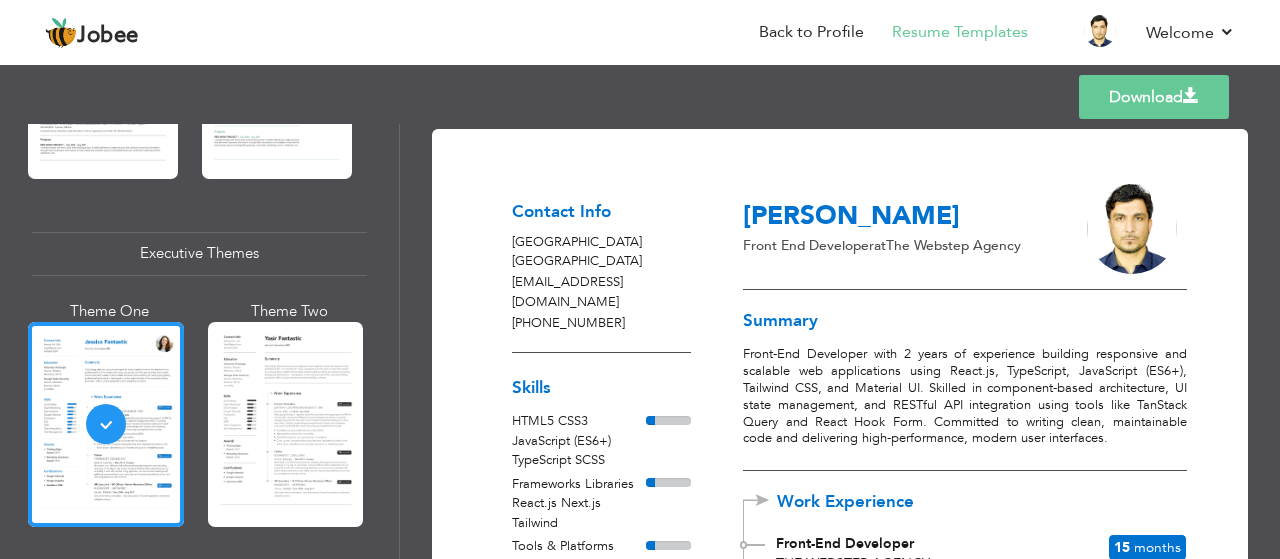 click on "[PHONE_NUMBER]" at bounding box center [601, 324] 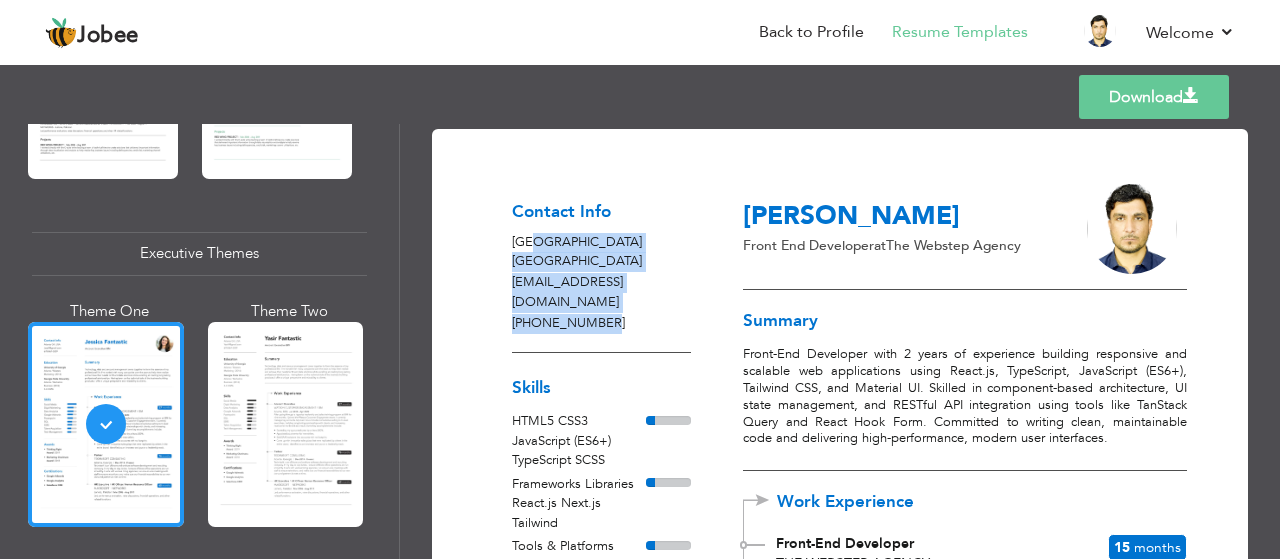 drag, startPoint x: 604, startPoint y: 302, endPoint x: 533, endPoint y: 236, distance: 96.938126 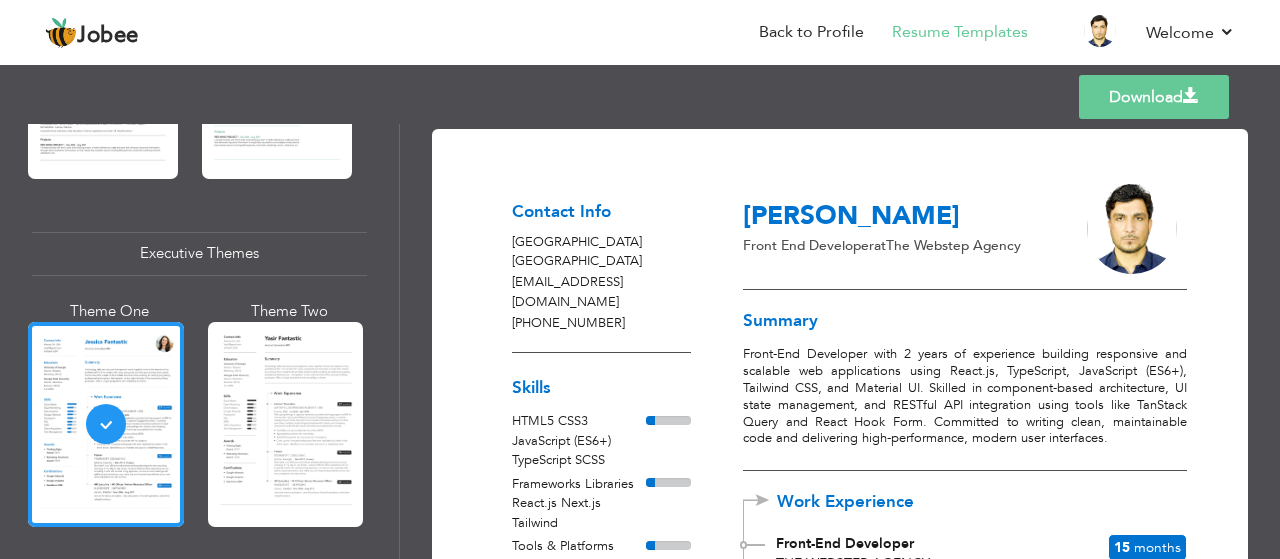 click on "Contact Info
Lahore   [GEOGRAPHIC_DATA]
[EMAIL_ADDRESS][DOMAIN_NAME]
[PHONE_NUMBER]" at bounding box center (601, 266) 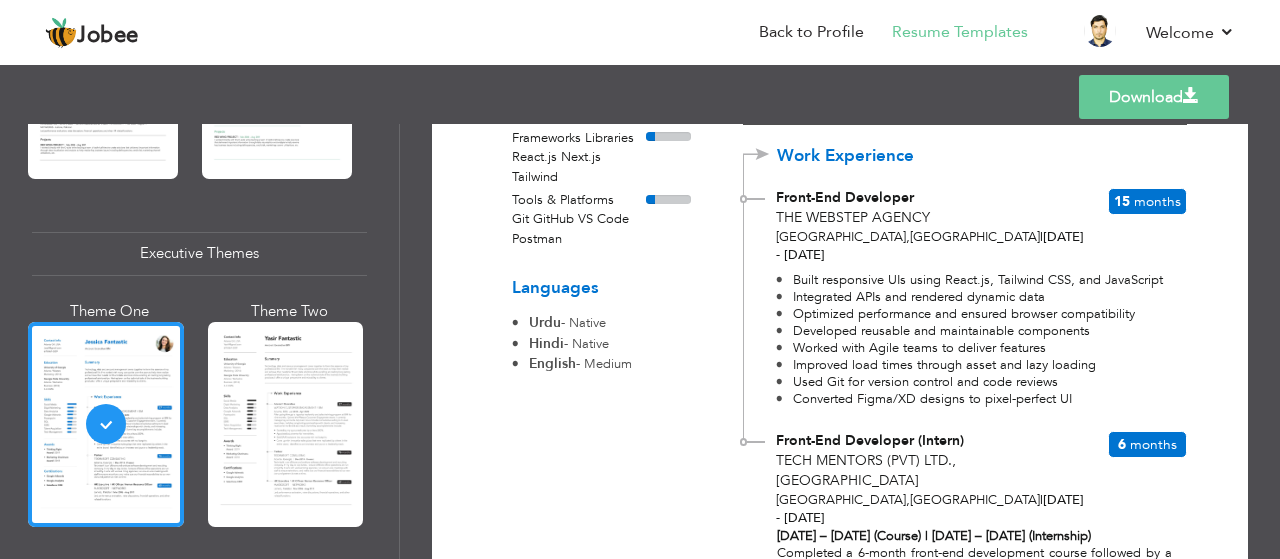 scroll, scrollTop: 0, scrollLeft: 0, axis: both 